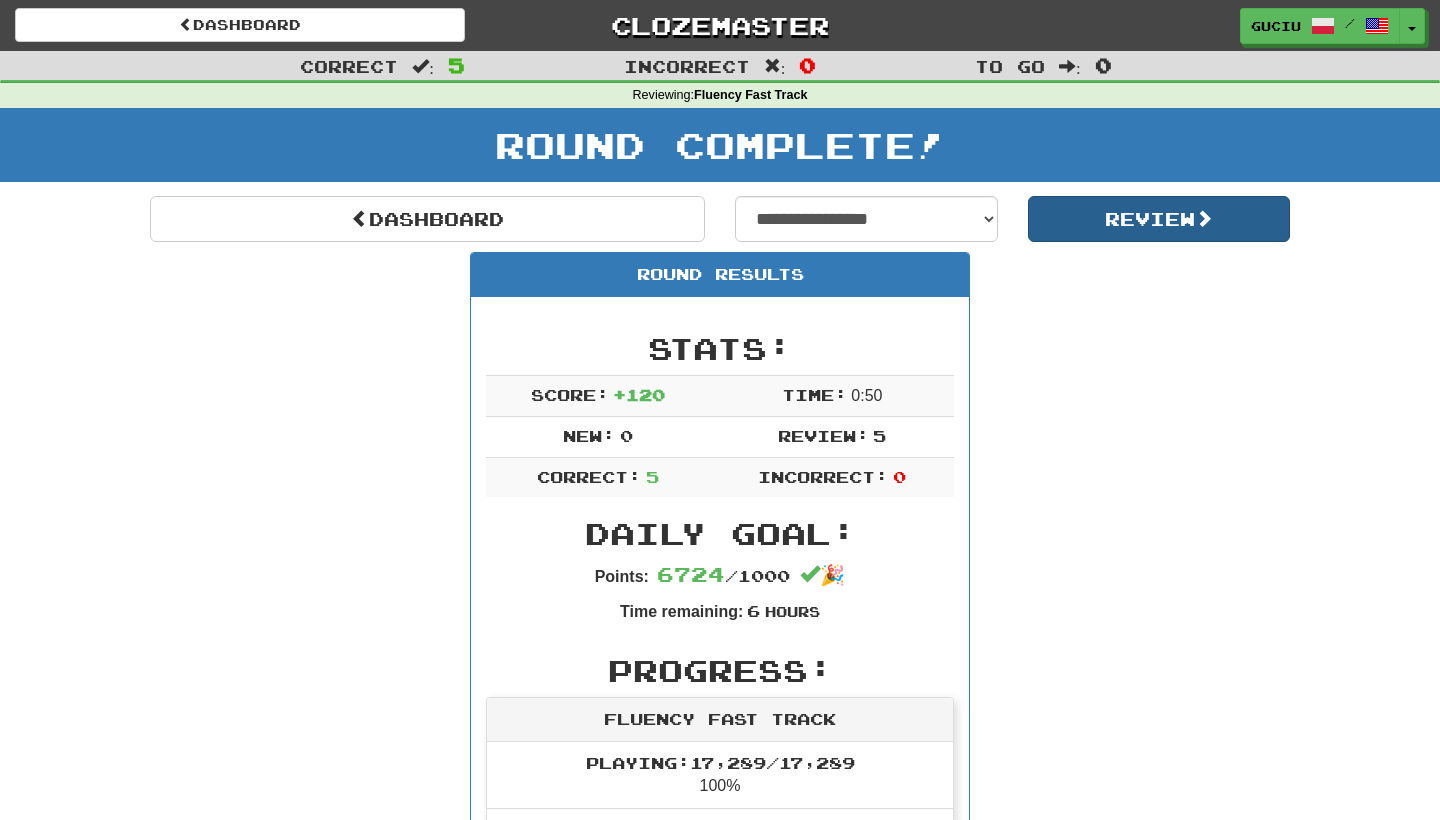 scroll, scrollTop: 0, scrollLeft: 0, axis: both 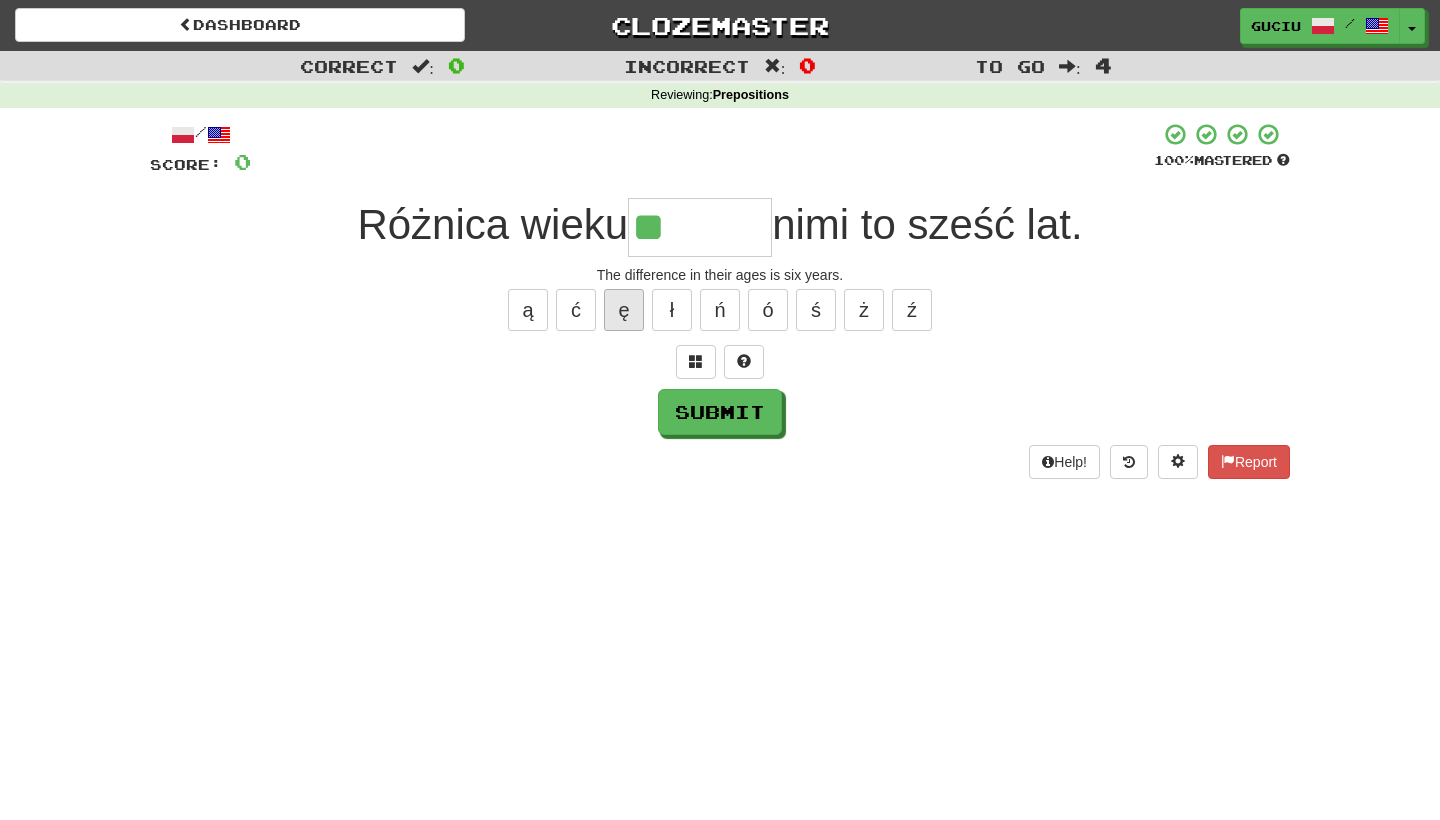 click on "ę" at bounding box center [624, 310] 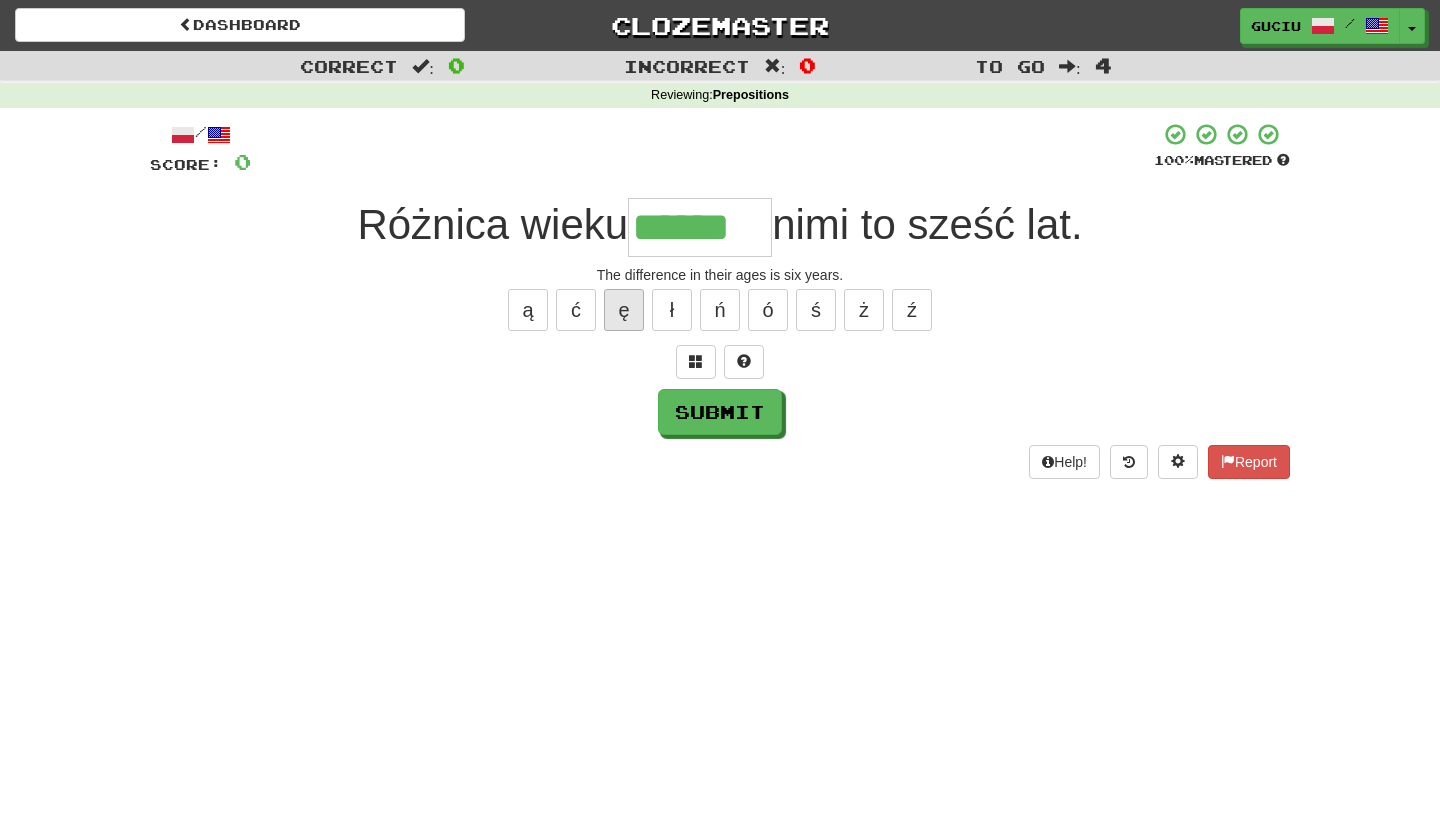 type on "******" 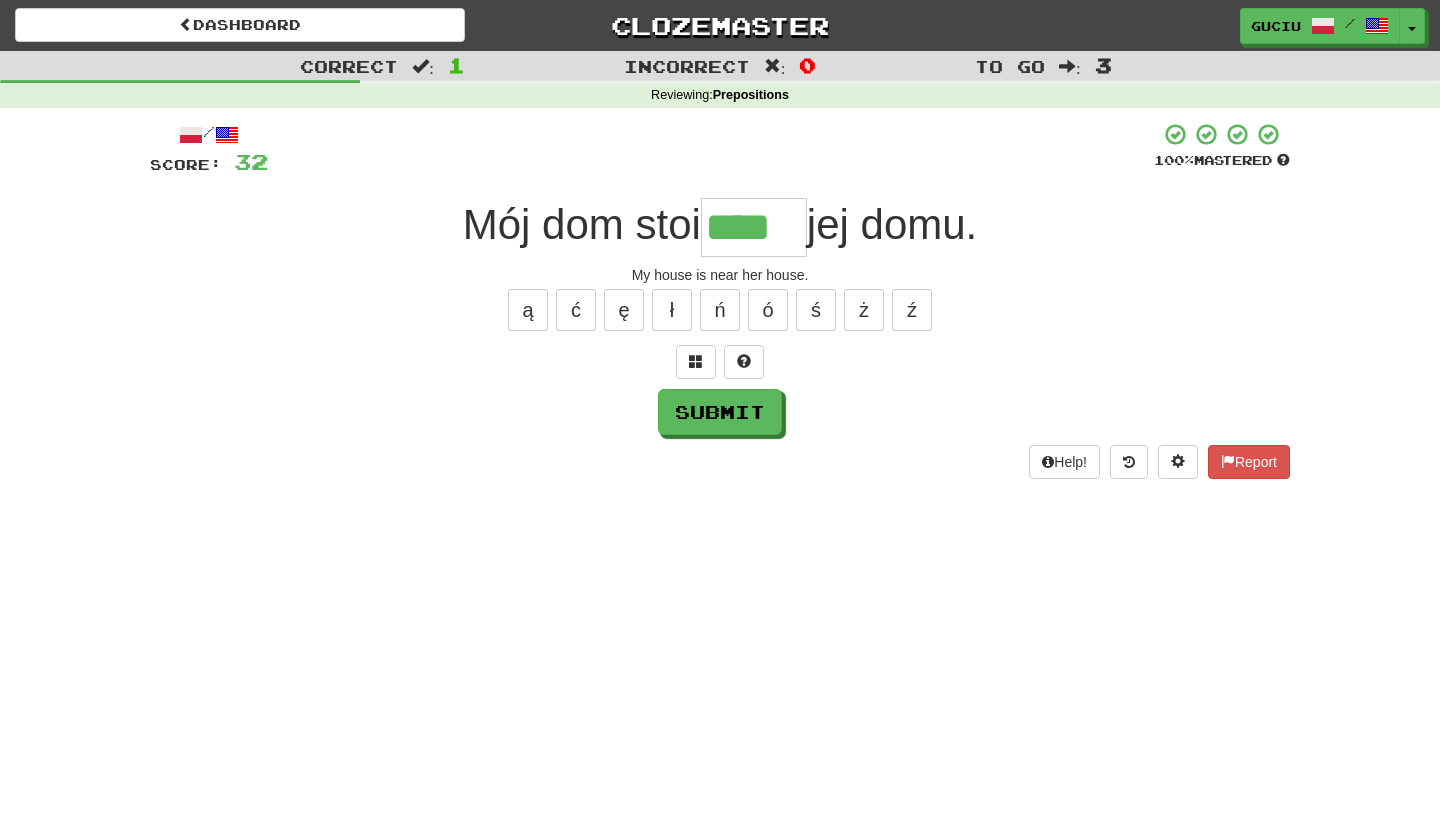 type on "****" 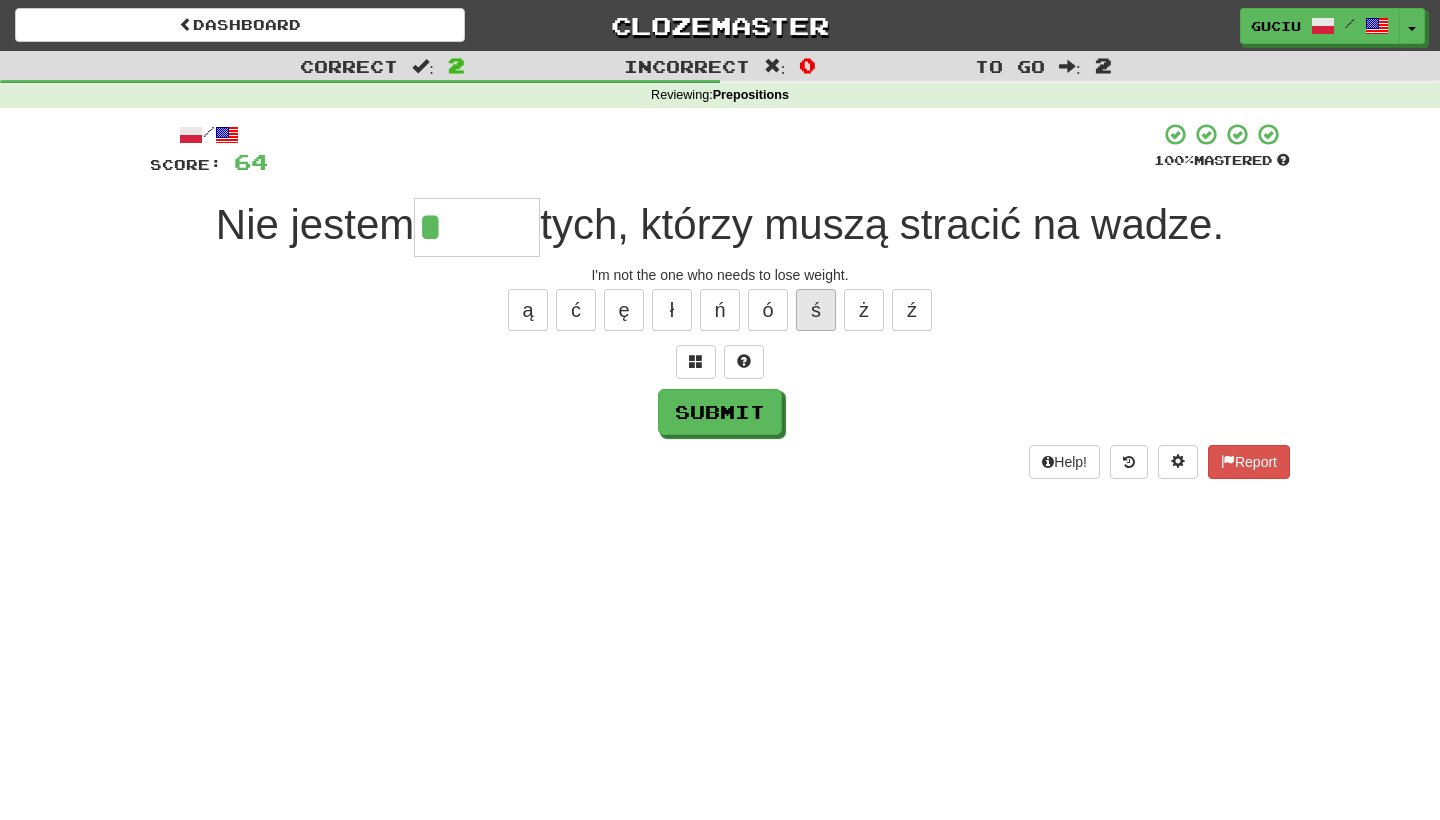 click on "ś" at bounding box center (816, 310) 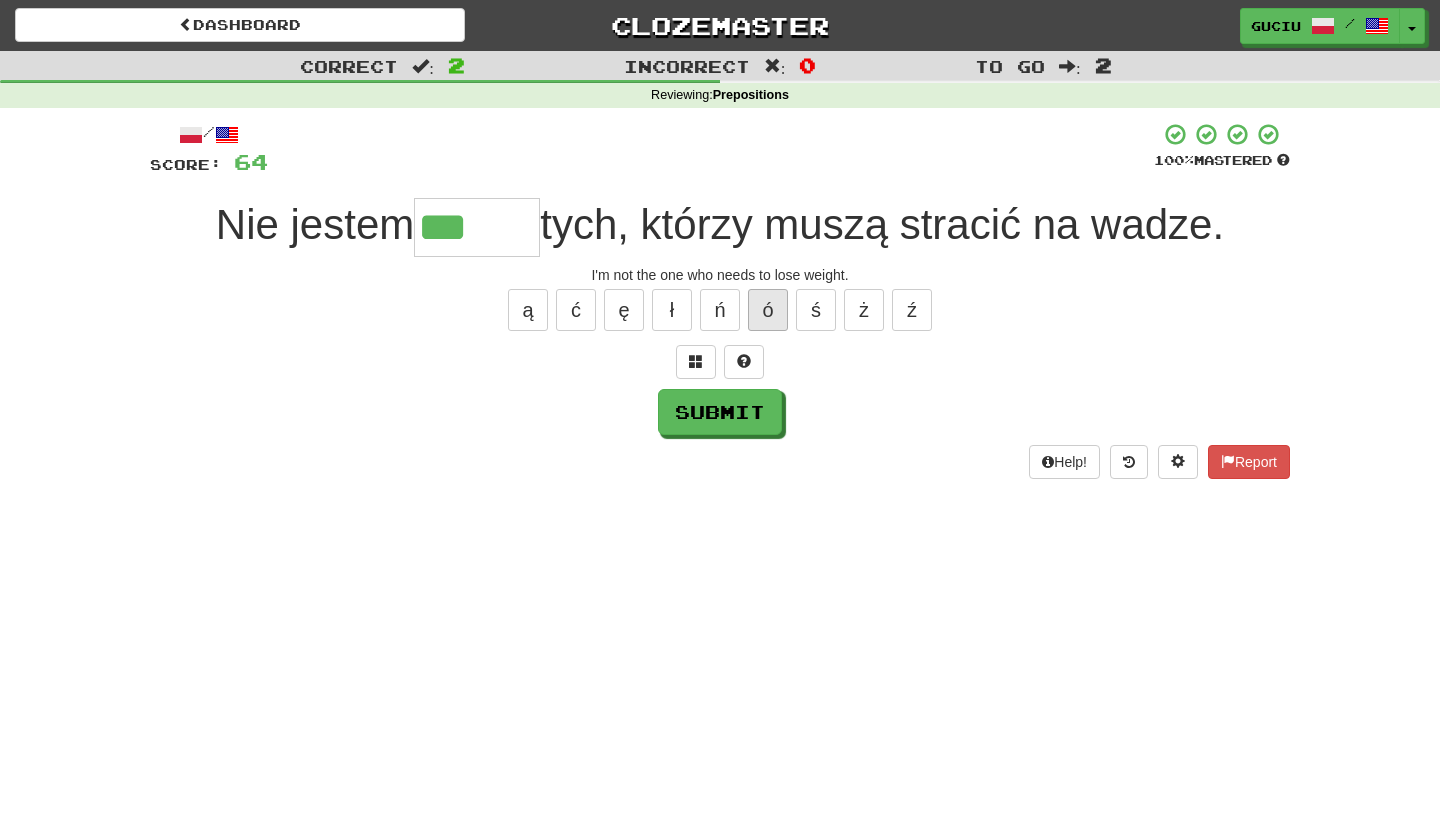 click on "ó" at bounding box center [768, 310] 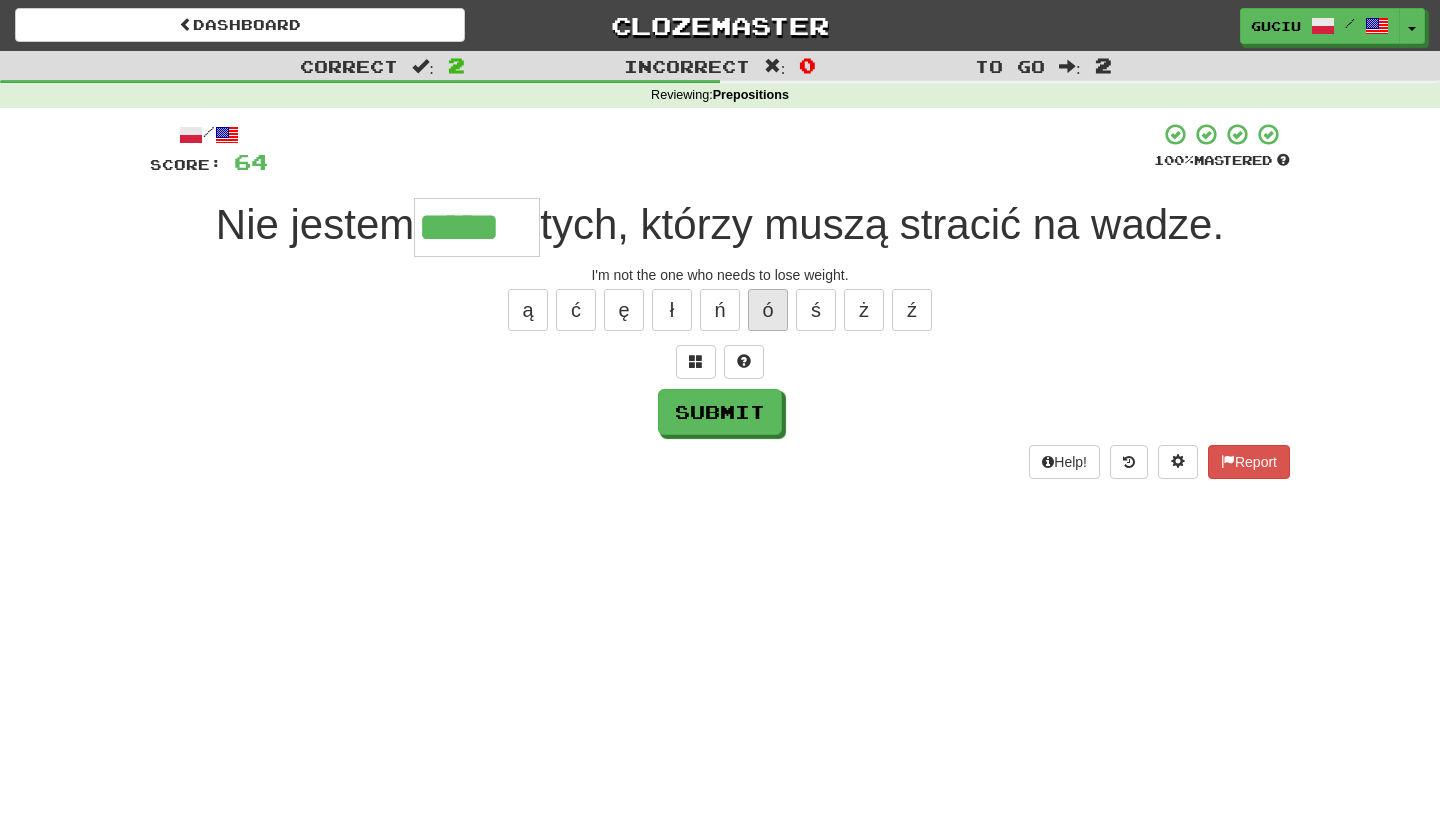type on "*****" 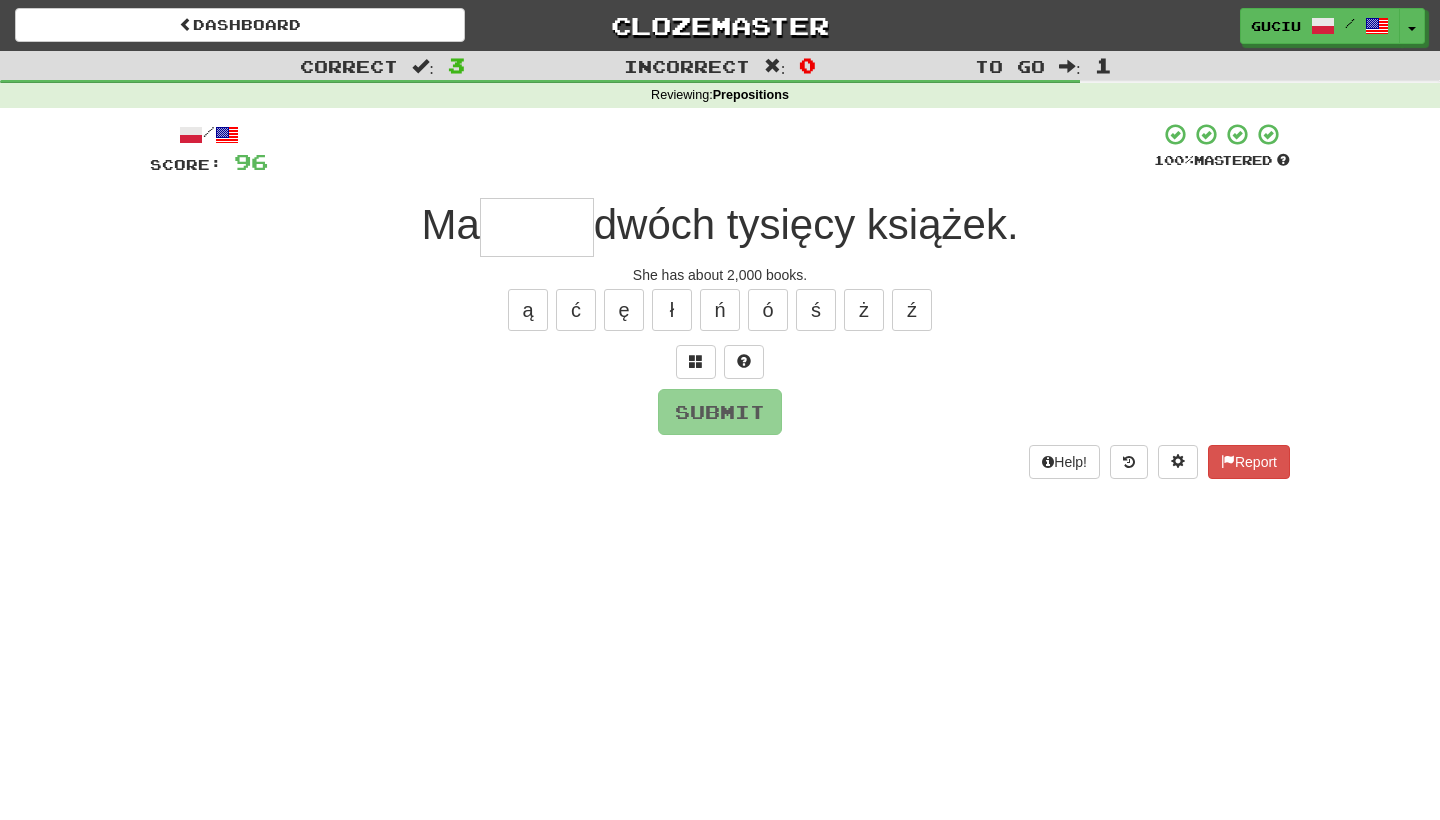 type on "*" 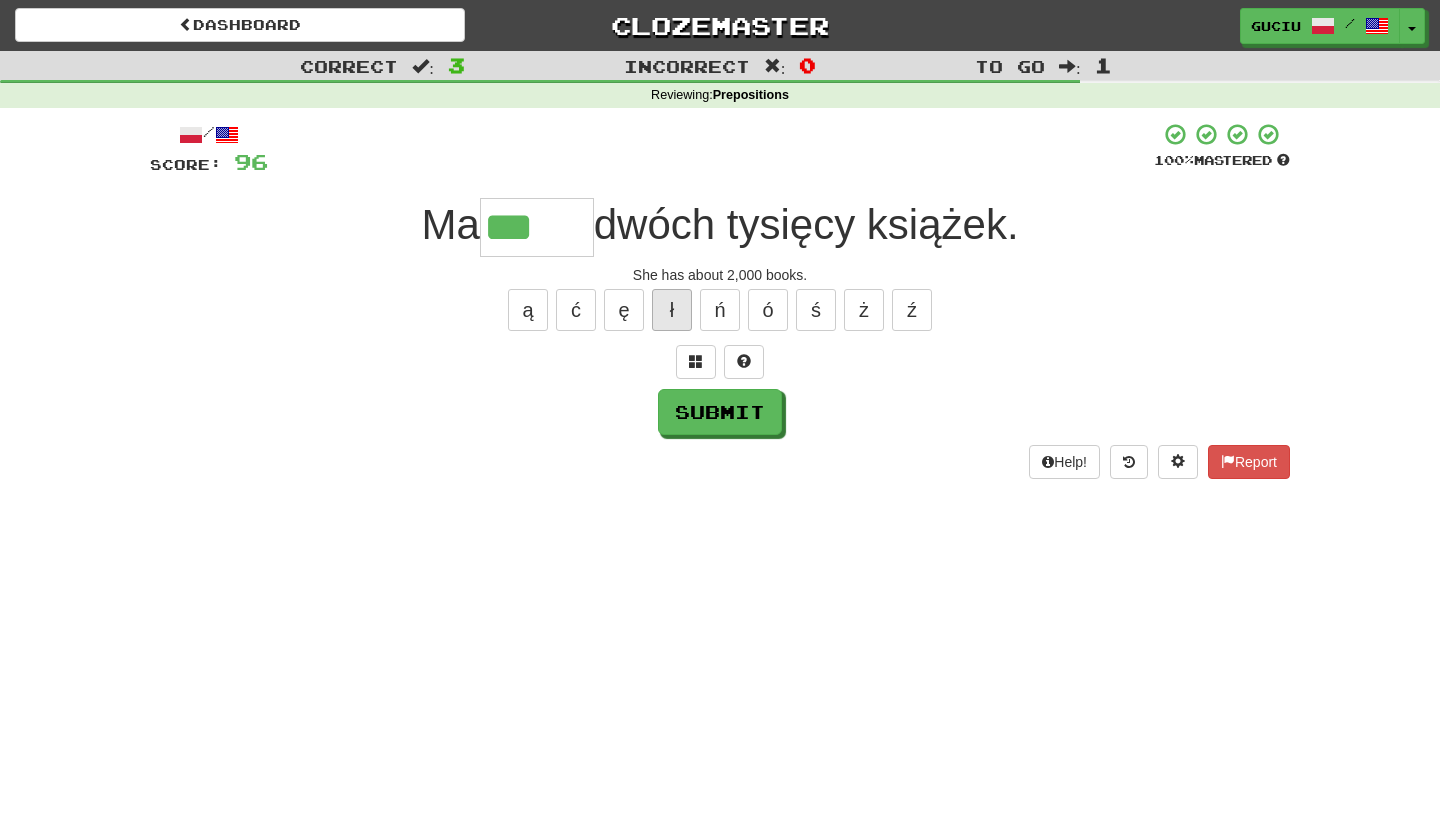 click on "ł" at bounding box center [672, 310] 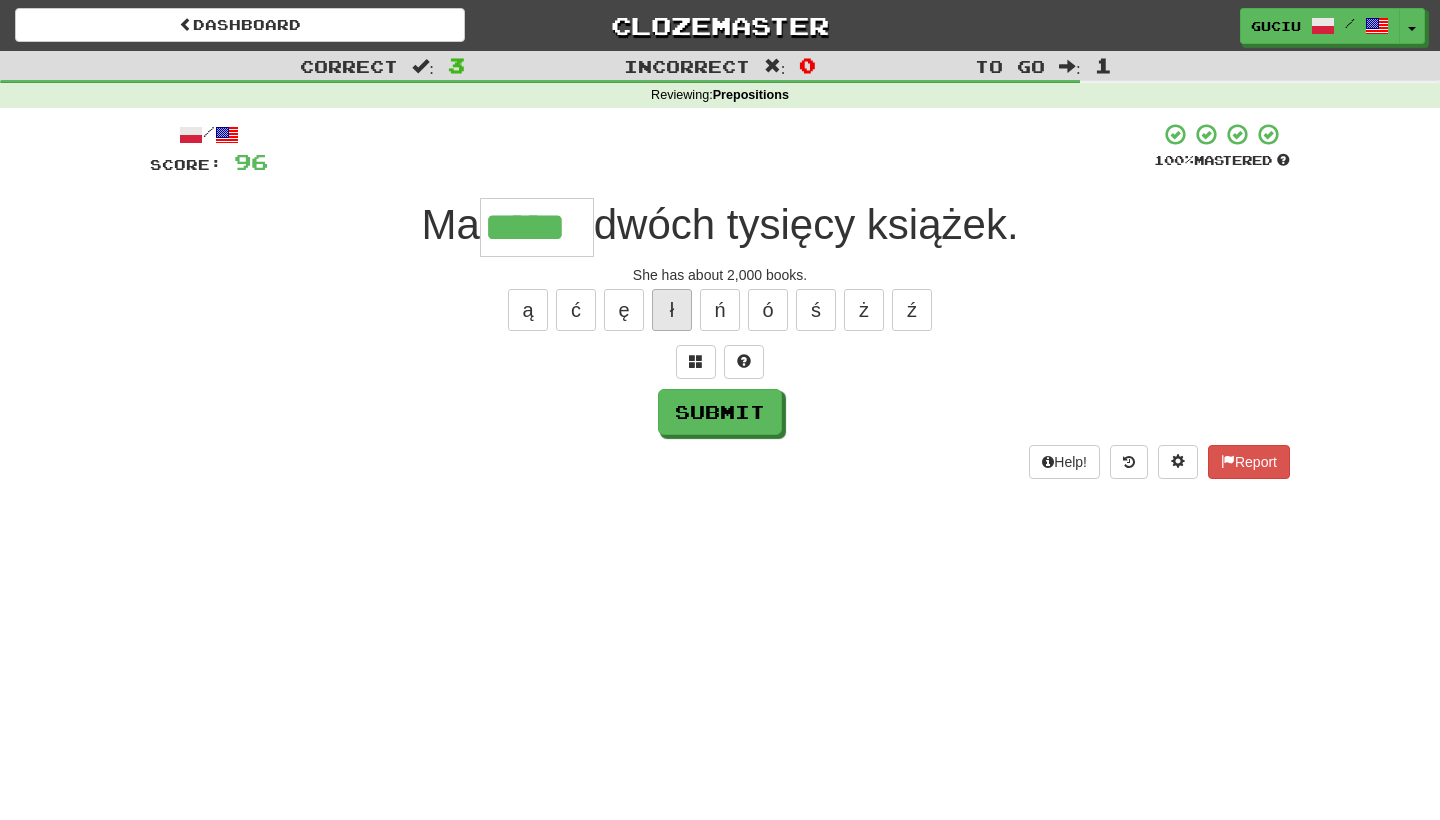 type on "*****" 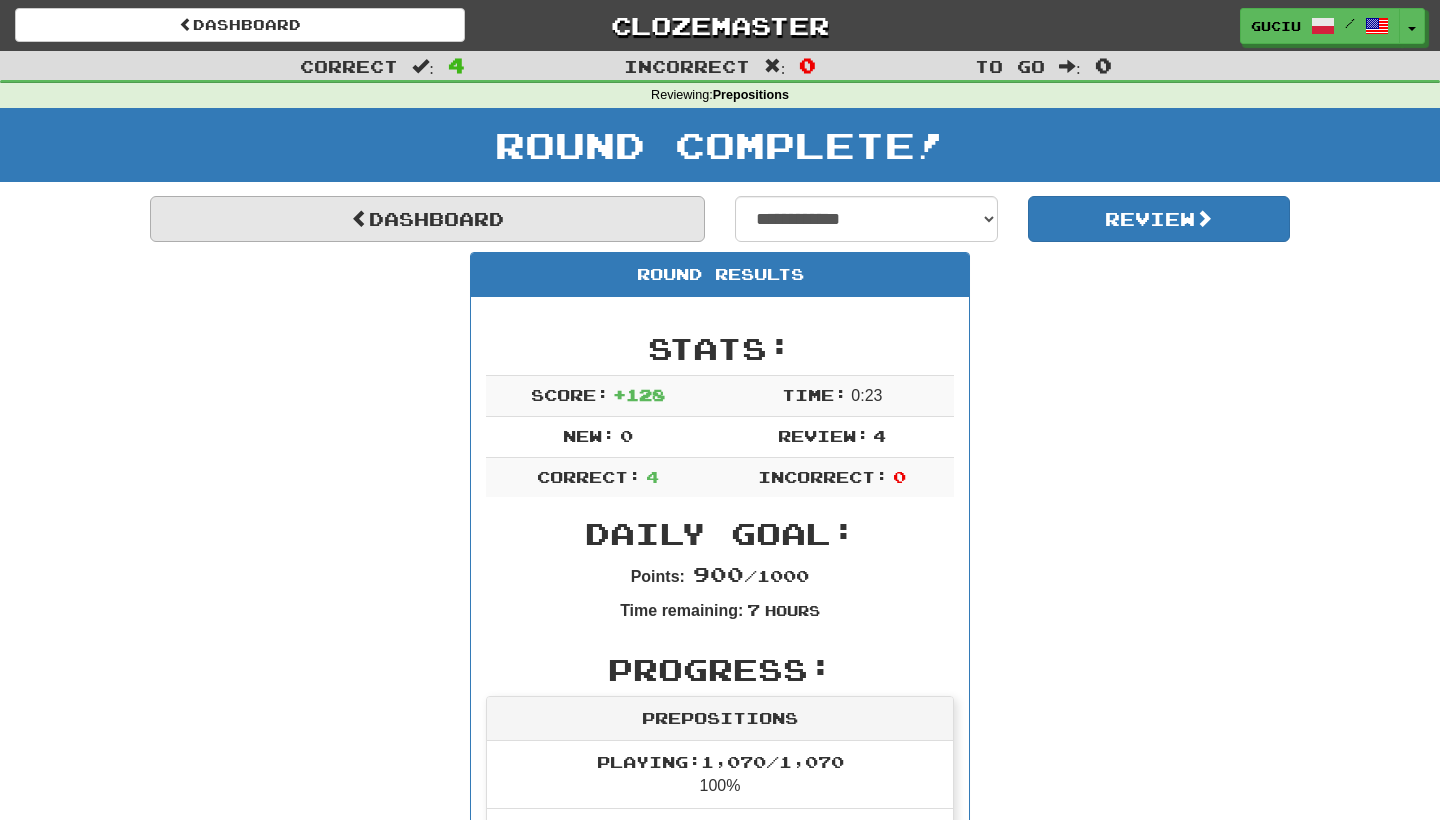 click on "Dashboard" at bounding box center (427, 219) 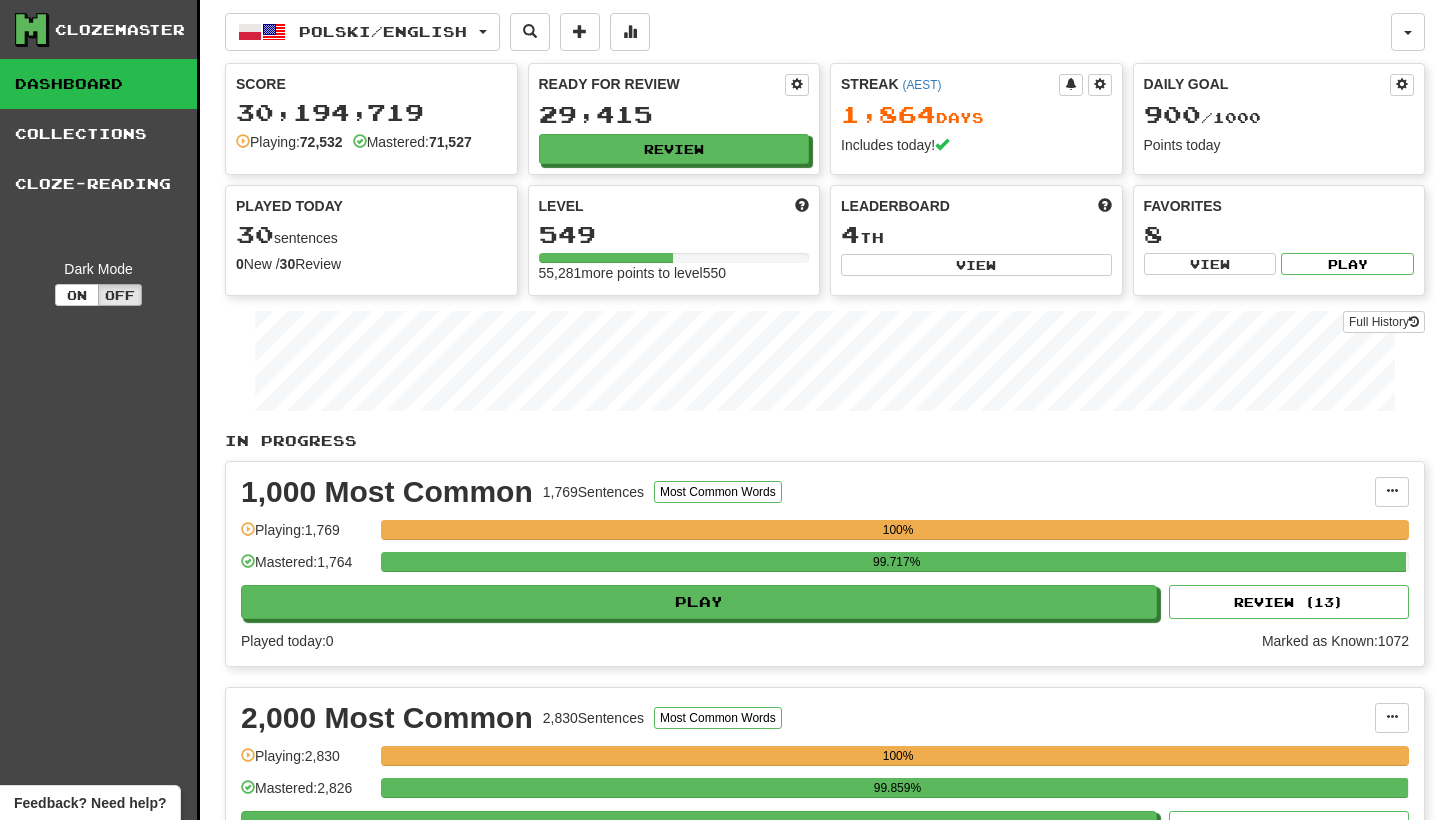 scroll, scrollTop: 0, scrollLeft: 0, axis: both 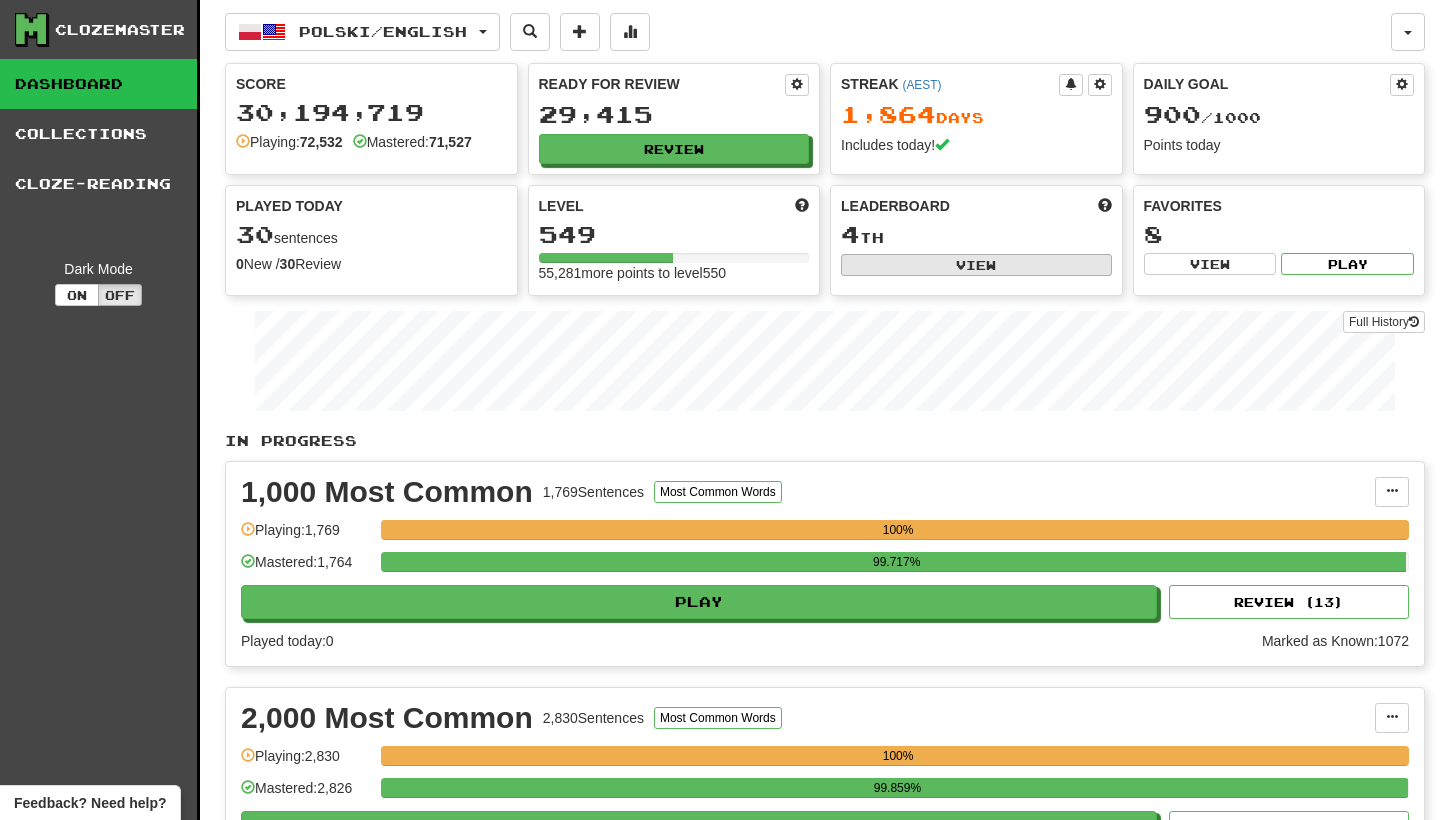 click on "View" at bounding box center (976, 265) 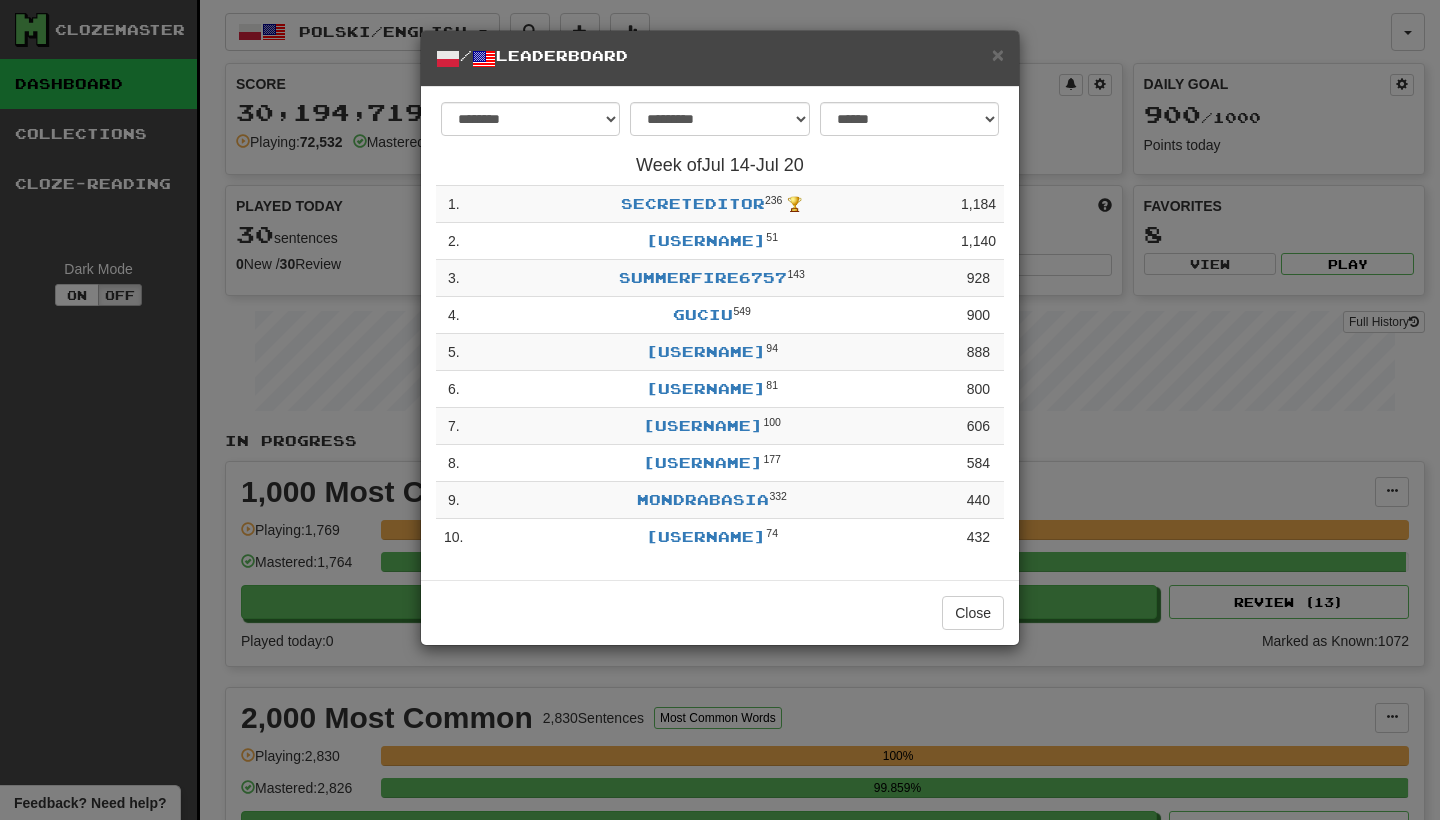 click on "**********" at bounding box center (720, 410) 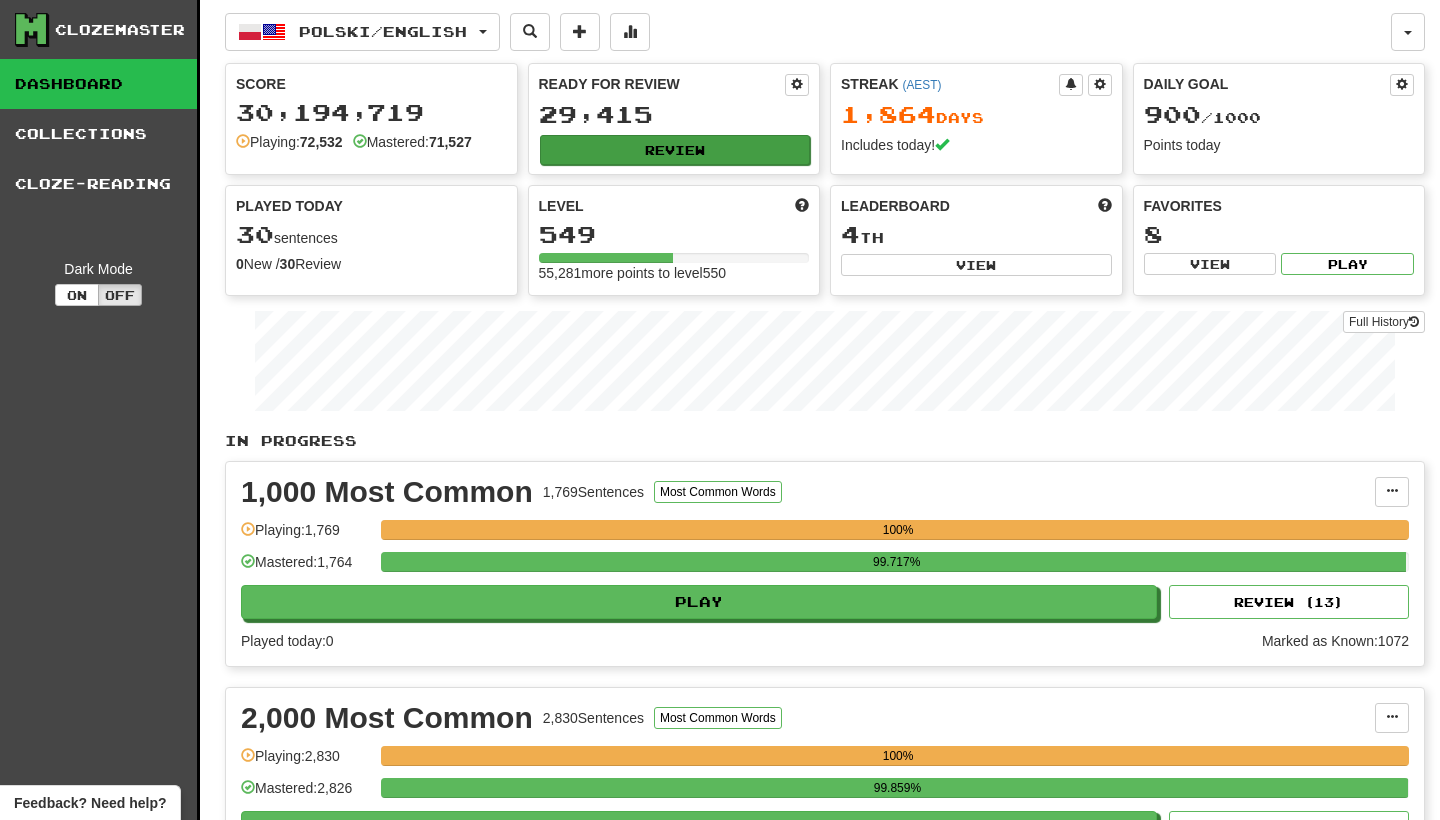click on "Review" at bounding box center [675, 150] 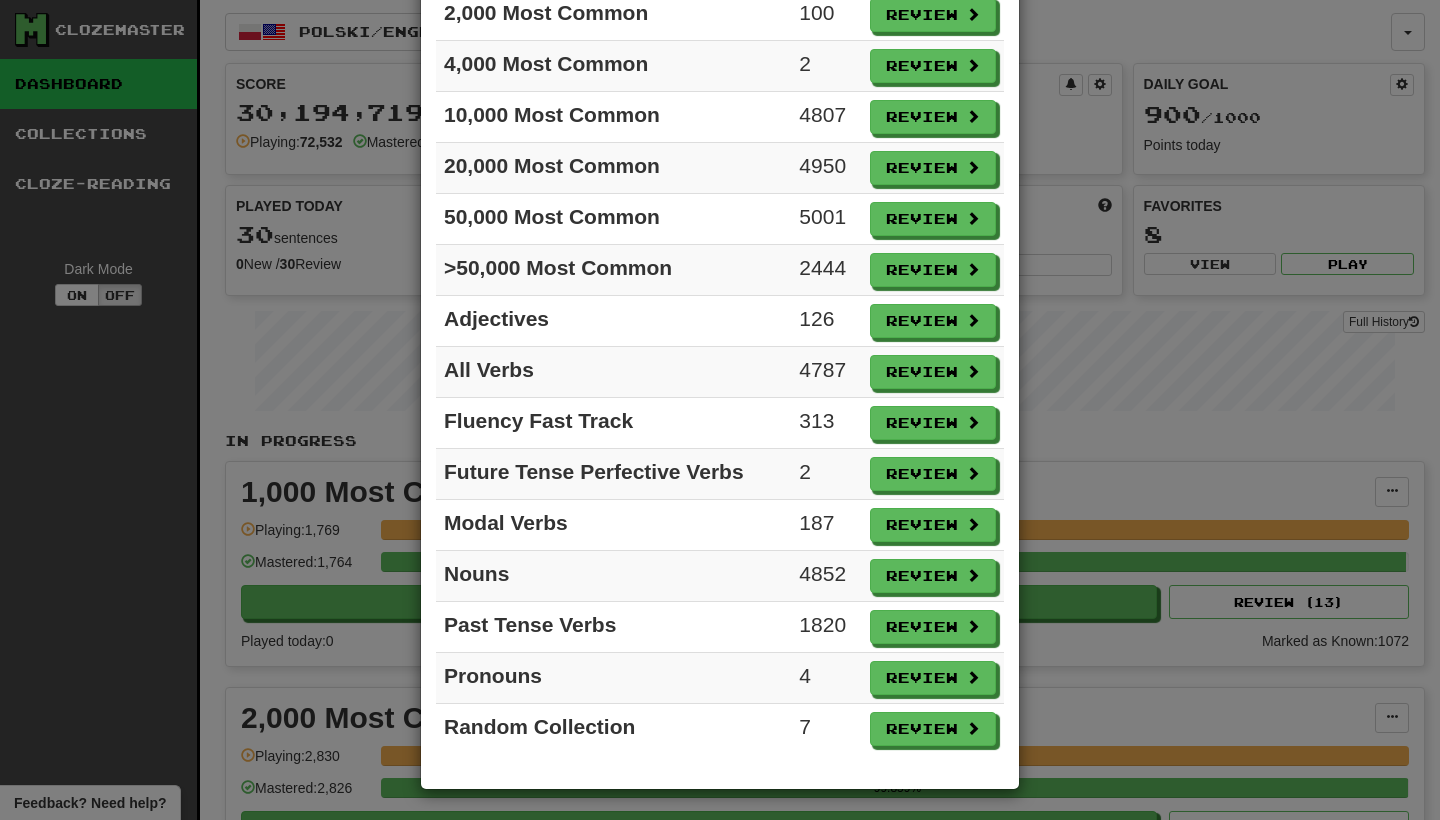 scroll, scrollTop: 242, scrollLeft: 0, axis: vertical 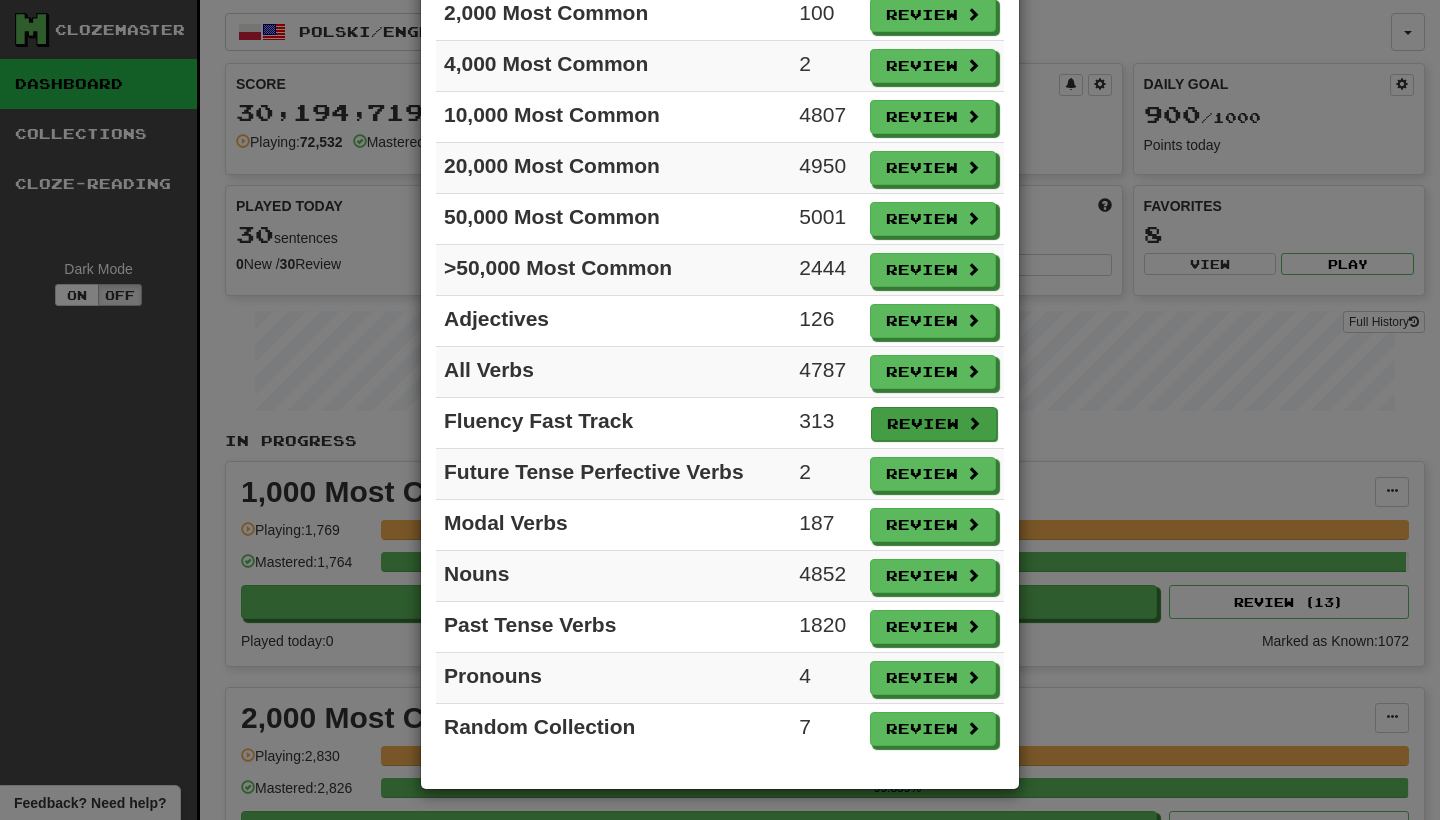 click on "Review" at bounding box center (934, 424) 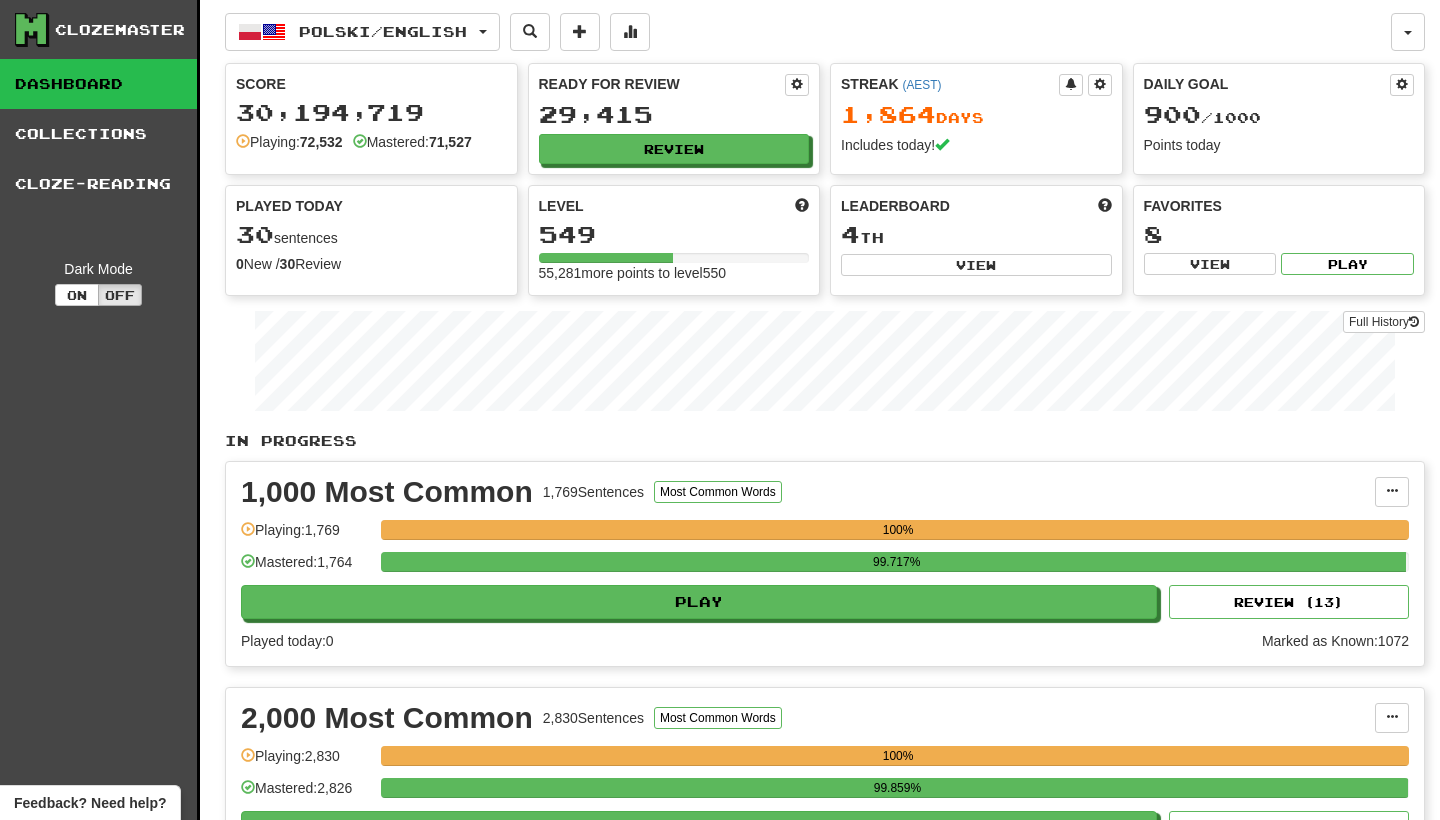 select on "**" 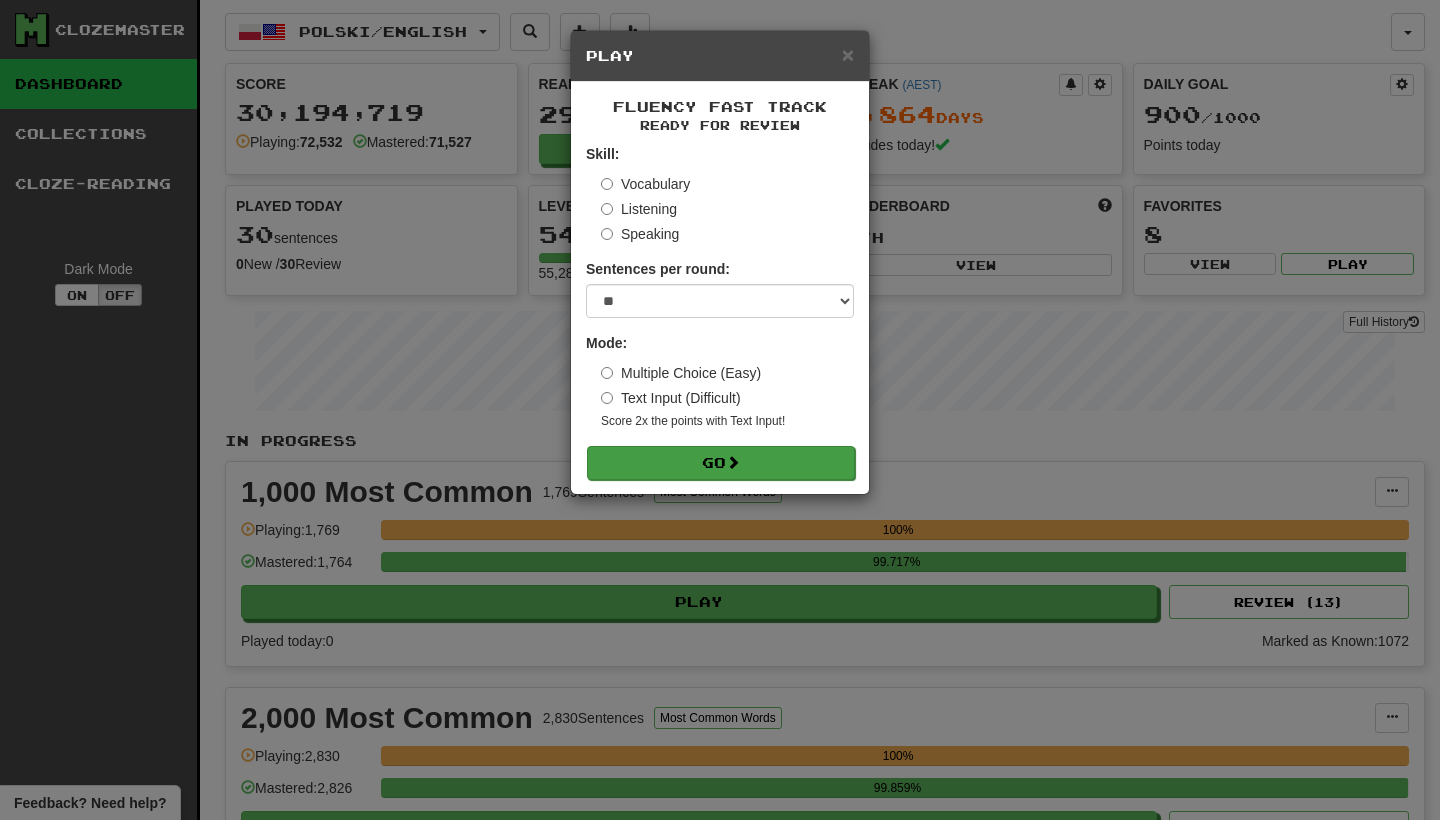 click on "Go" at bounding box center [721, 463] 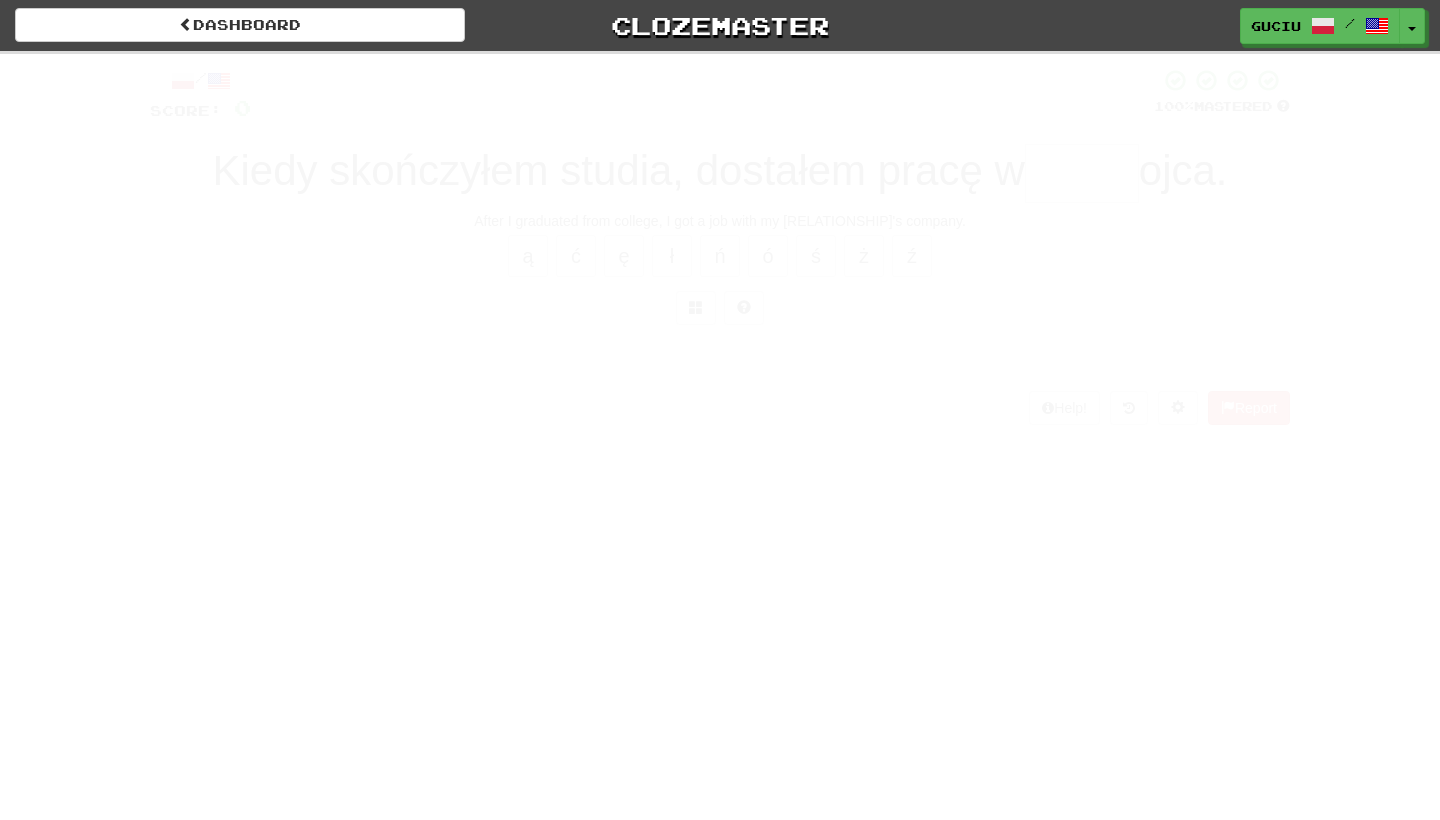 scroll, scrollTop: 0, scrollLeft: 0, axis: both 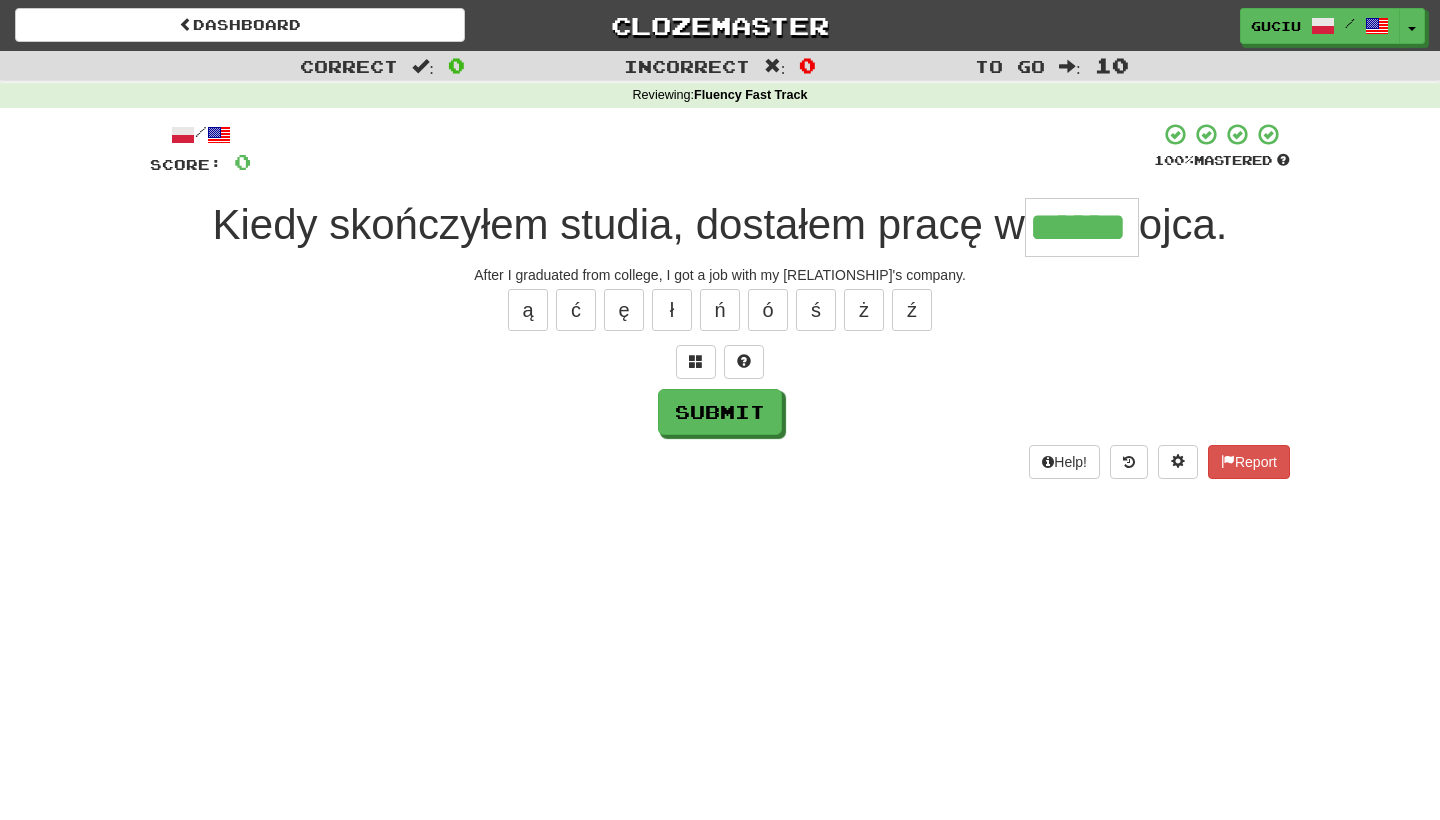type on "******" 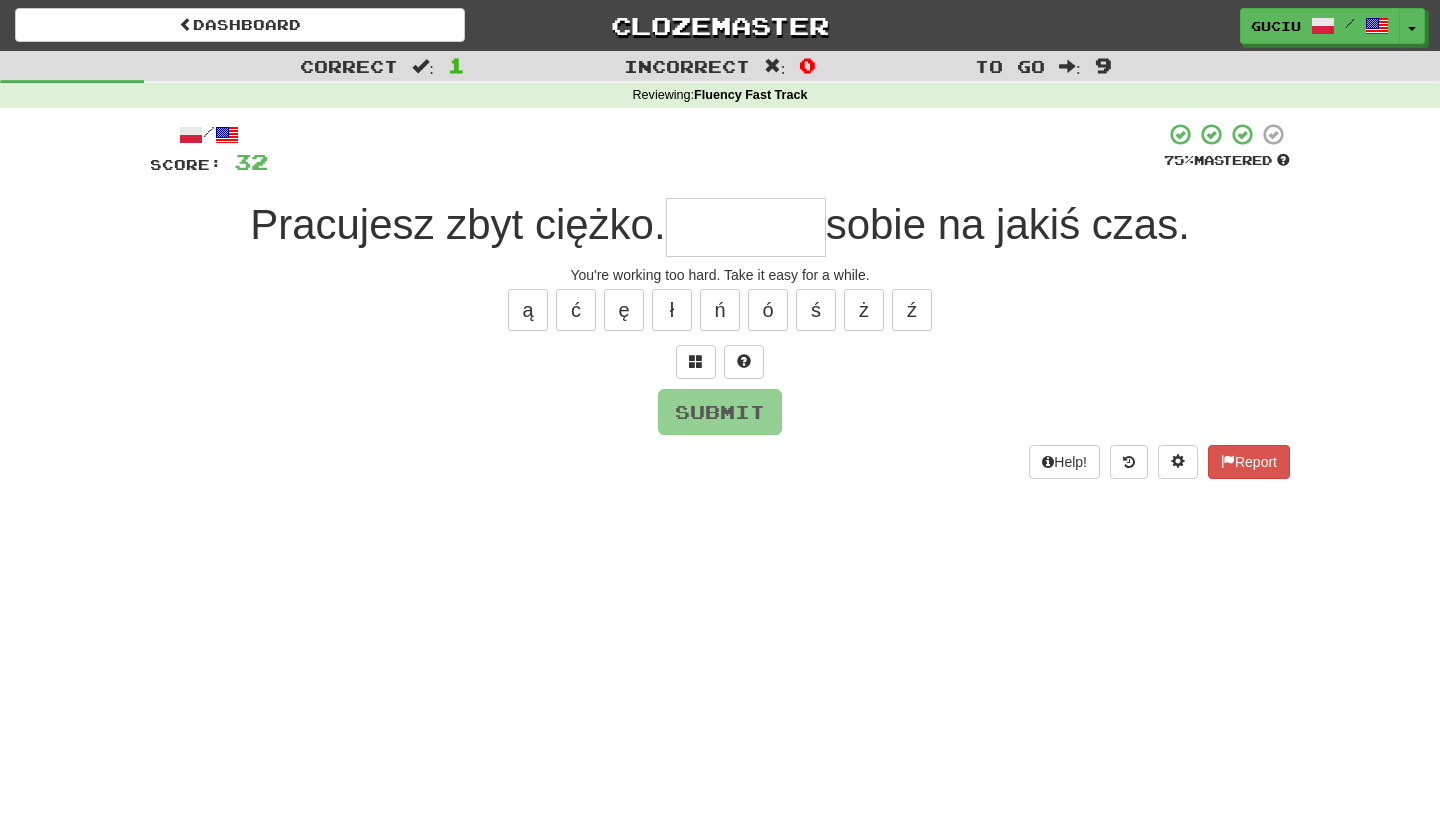 type on "*" 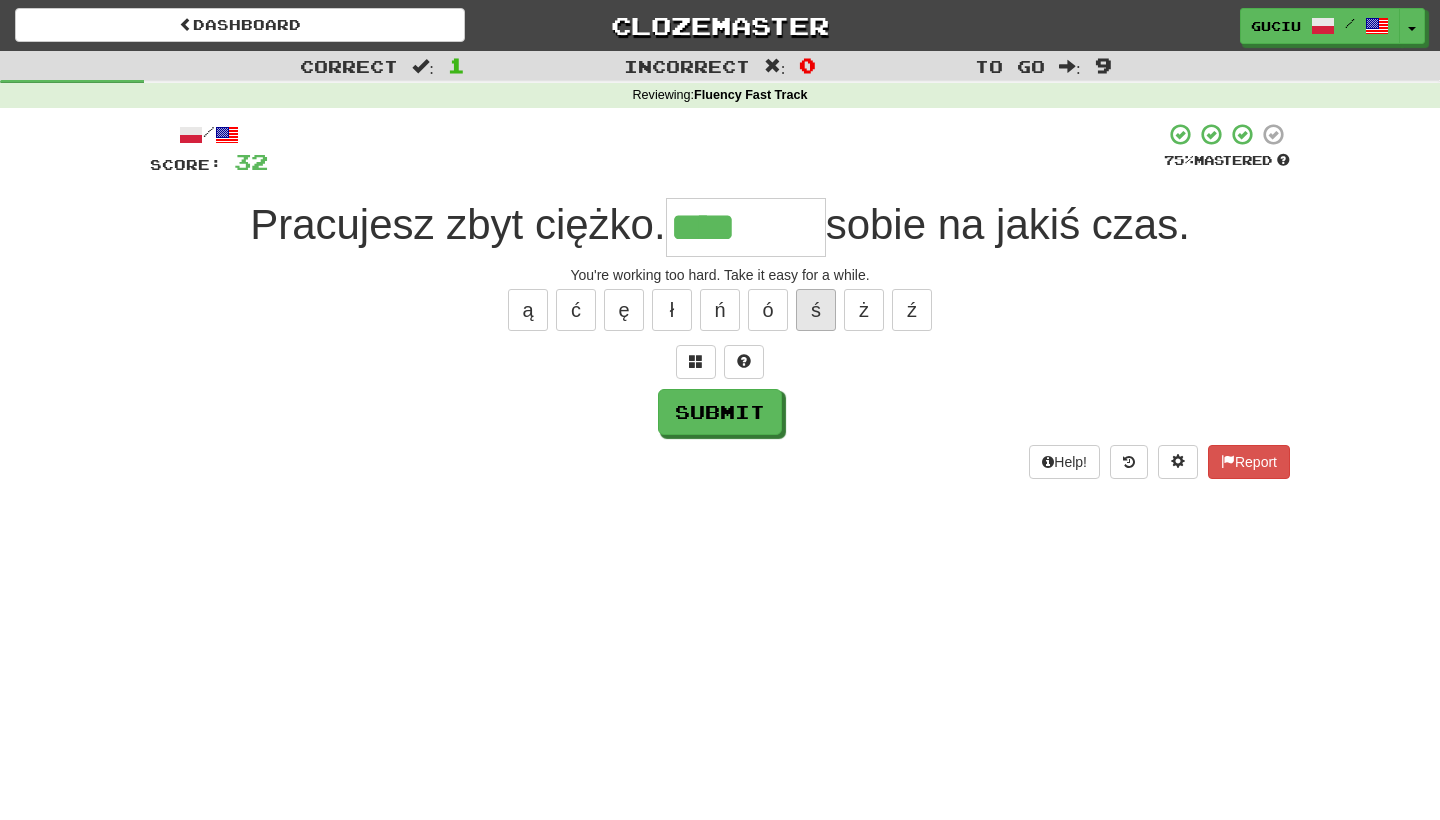 click on "ś" at bounding box center (816, 310) 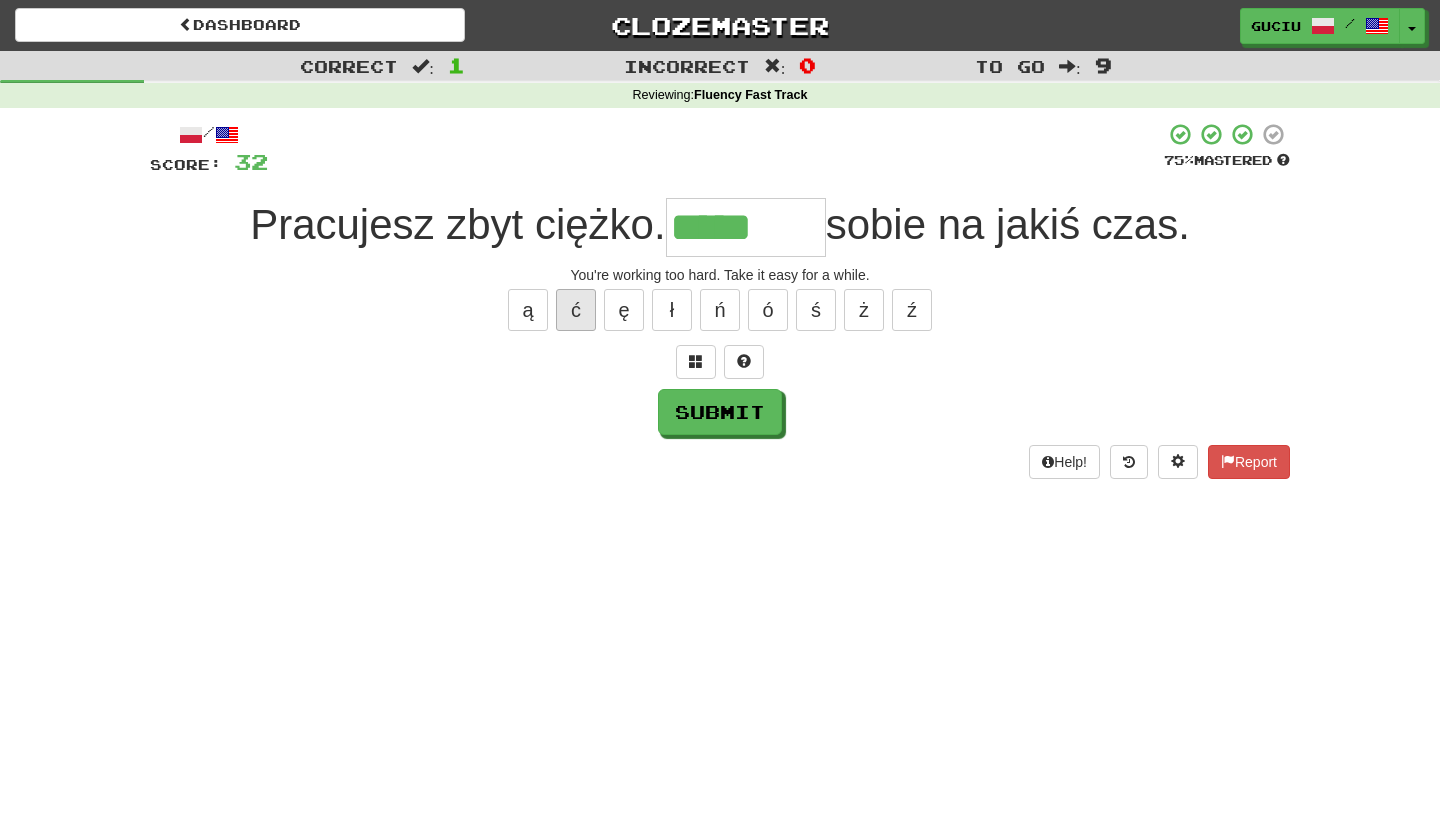 click on "ć" at bounding box center [576, 310] 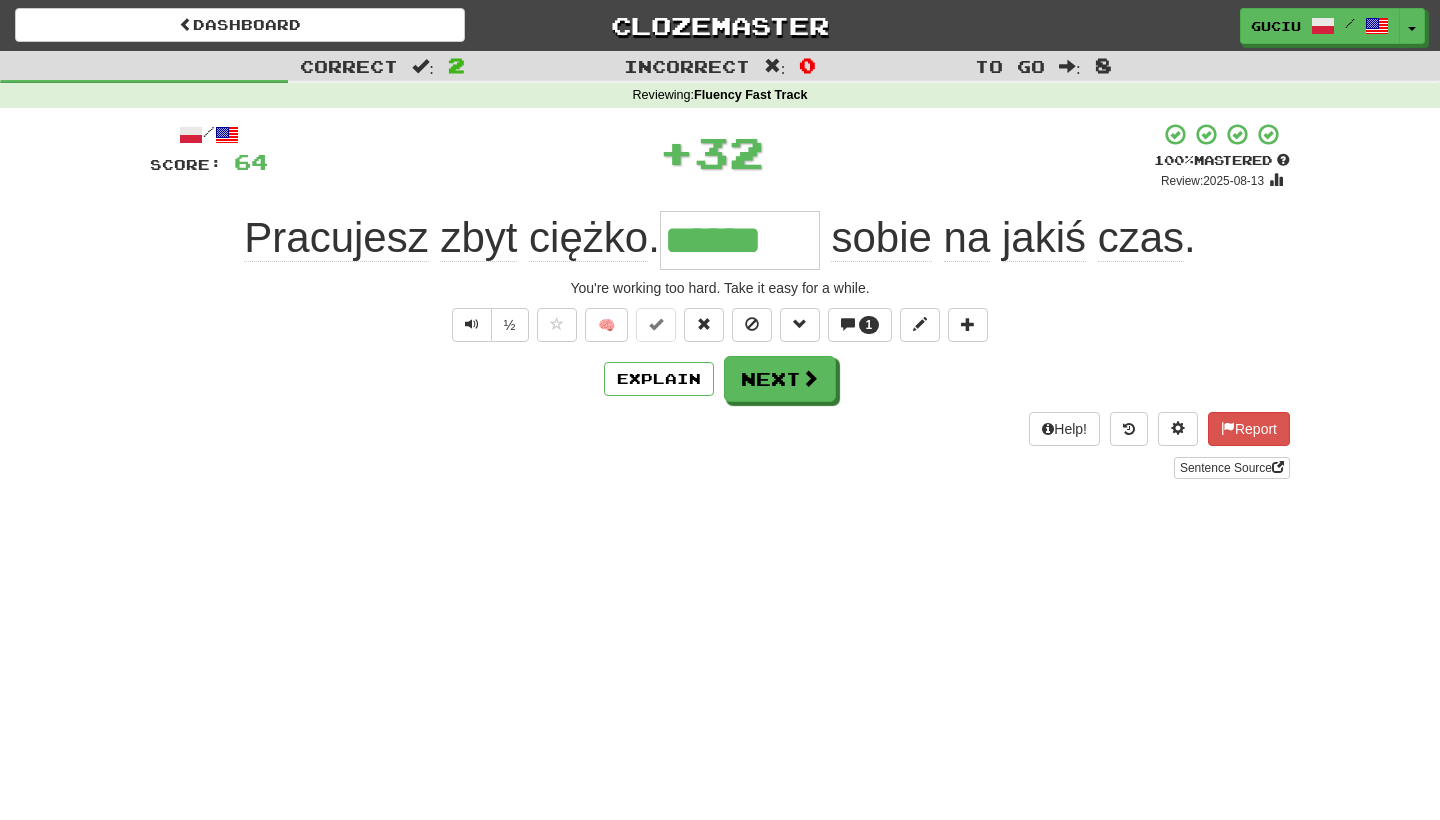 type on "******" 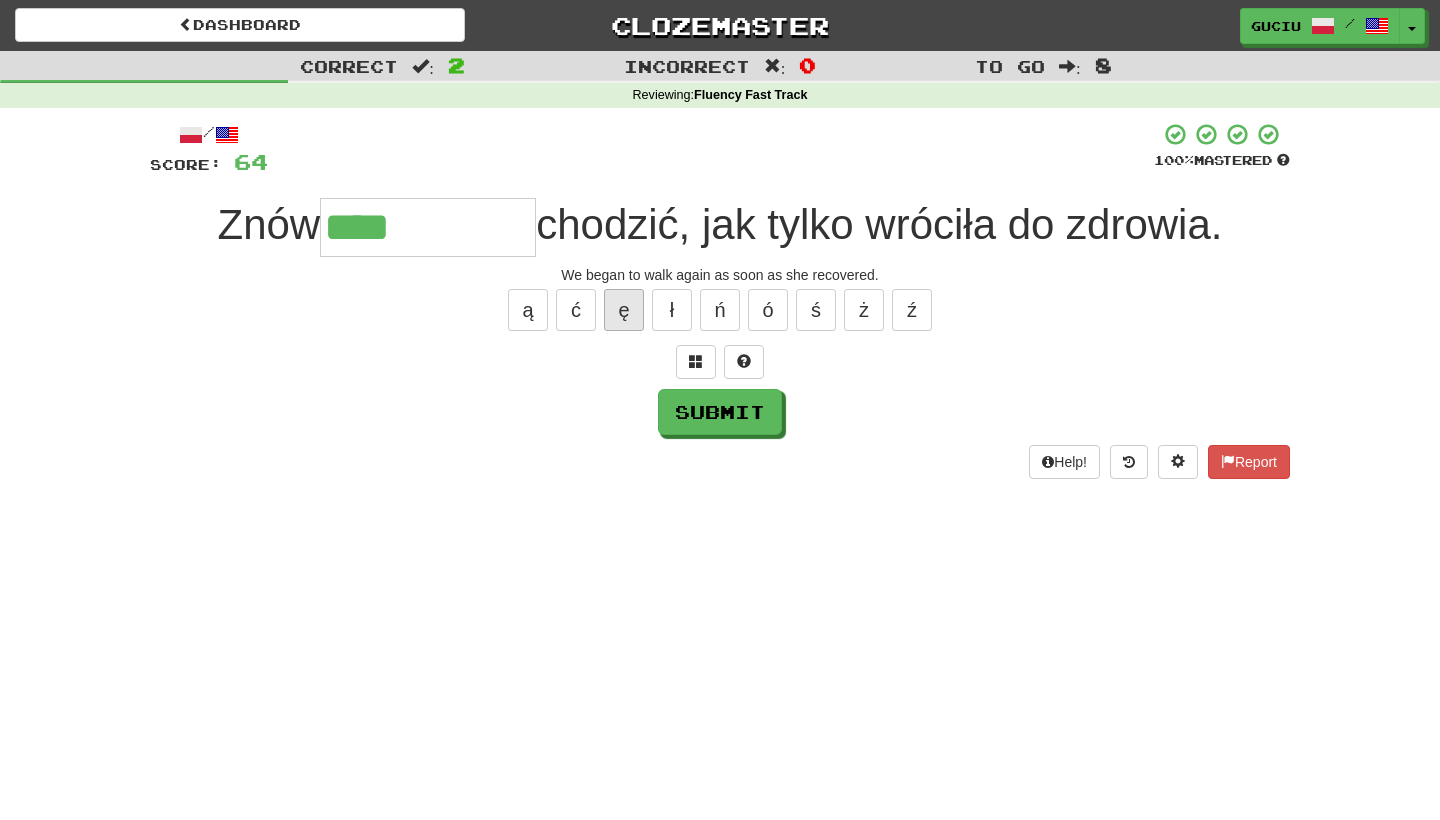 click on "ę" at bounding box center (624, 310) 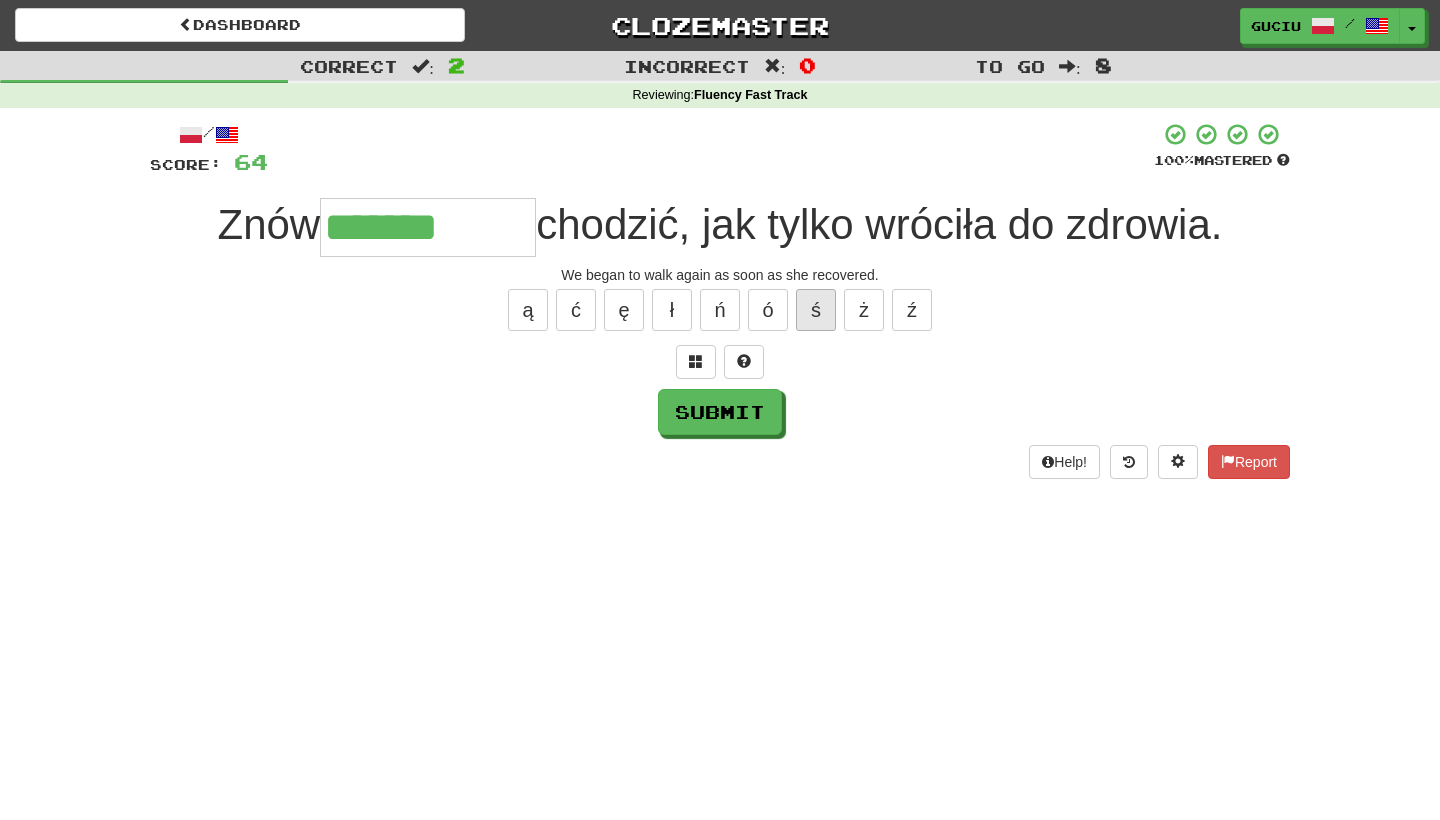 click on "ś" at bounding box center [816, 310] 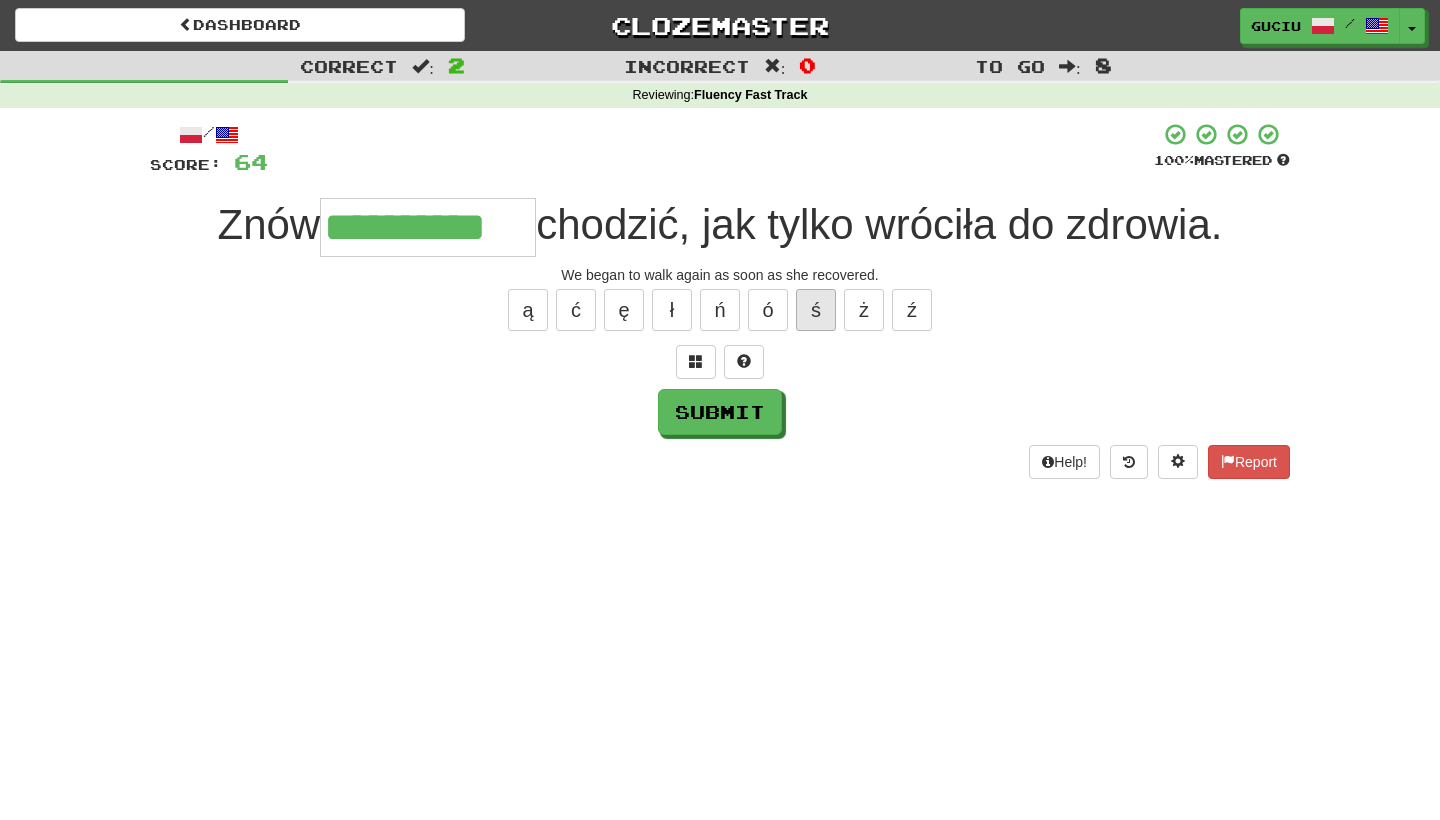 type on "**********" 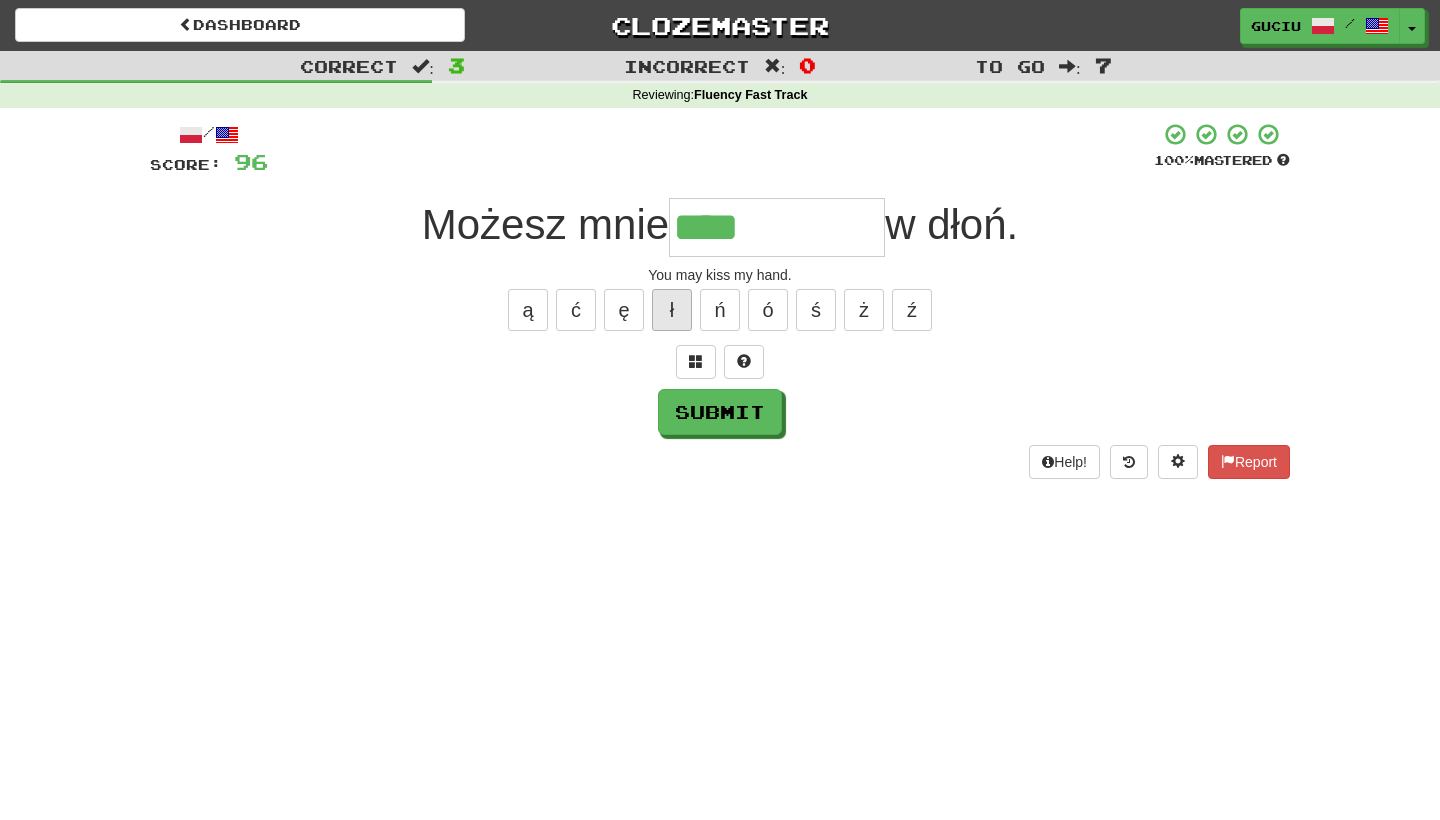 click on "ł" at bounding box center (672, 310) 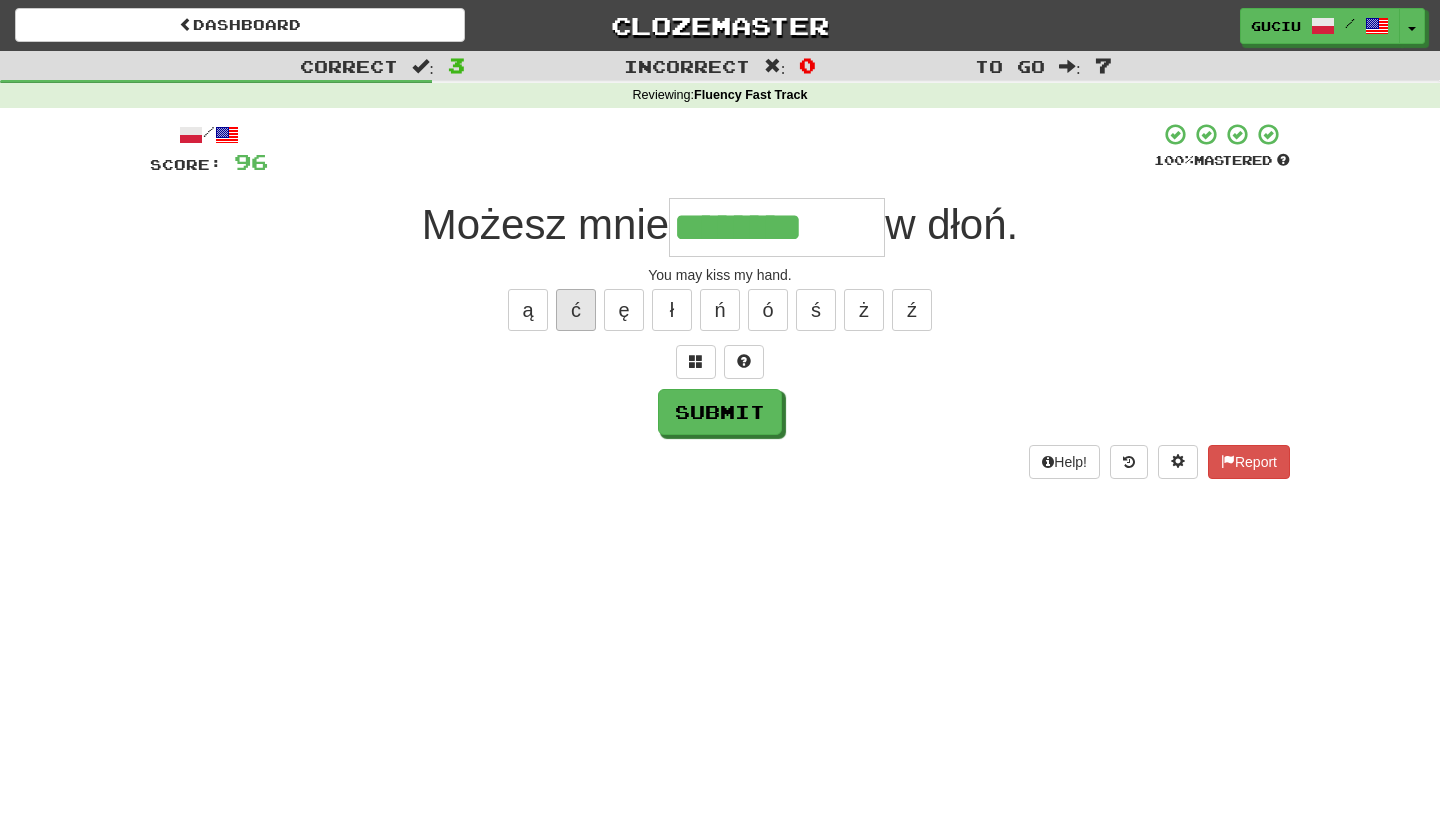 click on "ć" at bounding box center [576, 310] 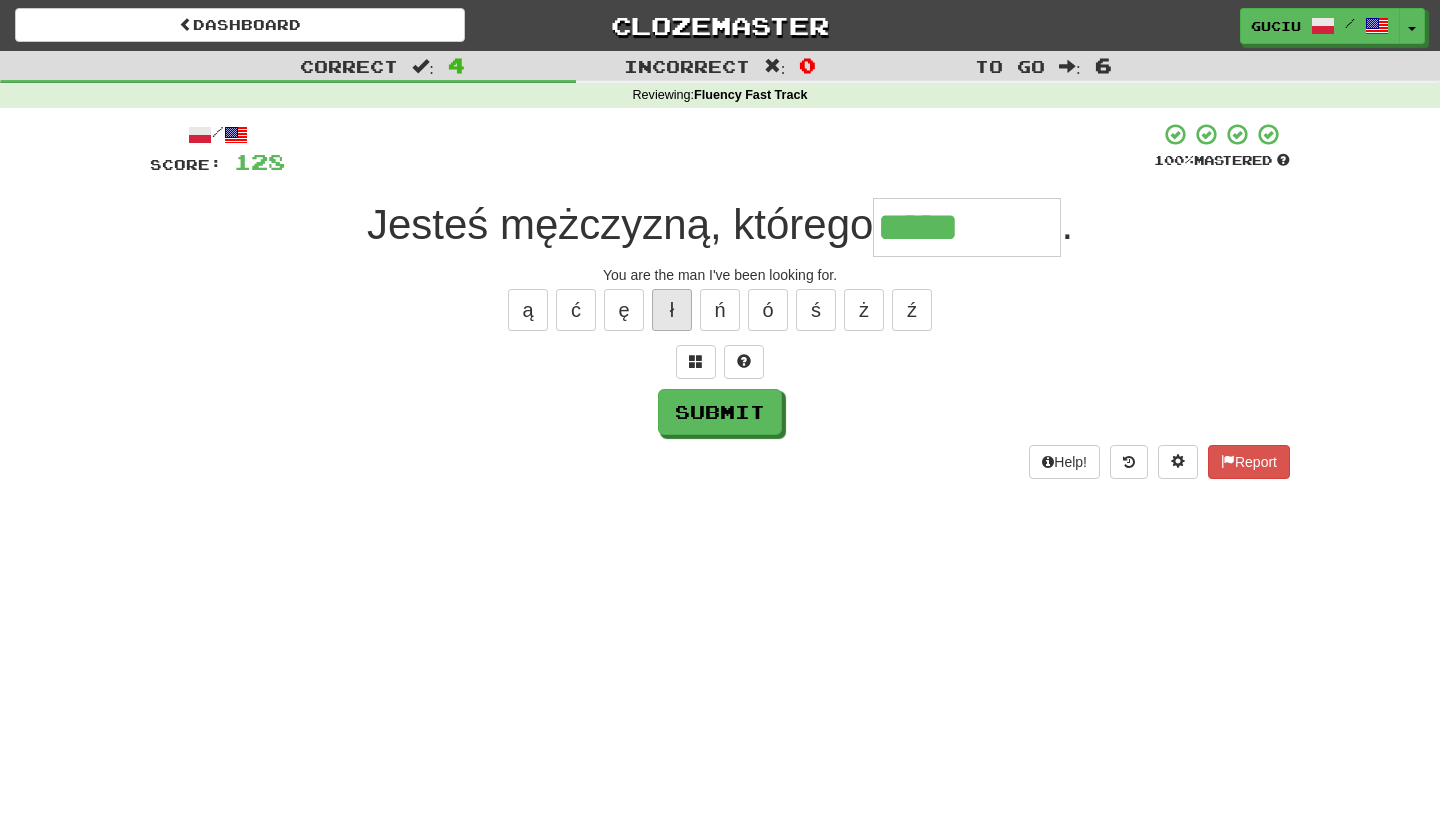 click on "ł" at bounding box center [672, 310] 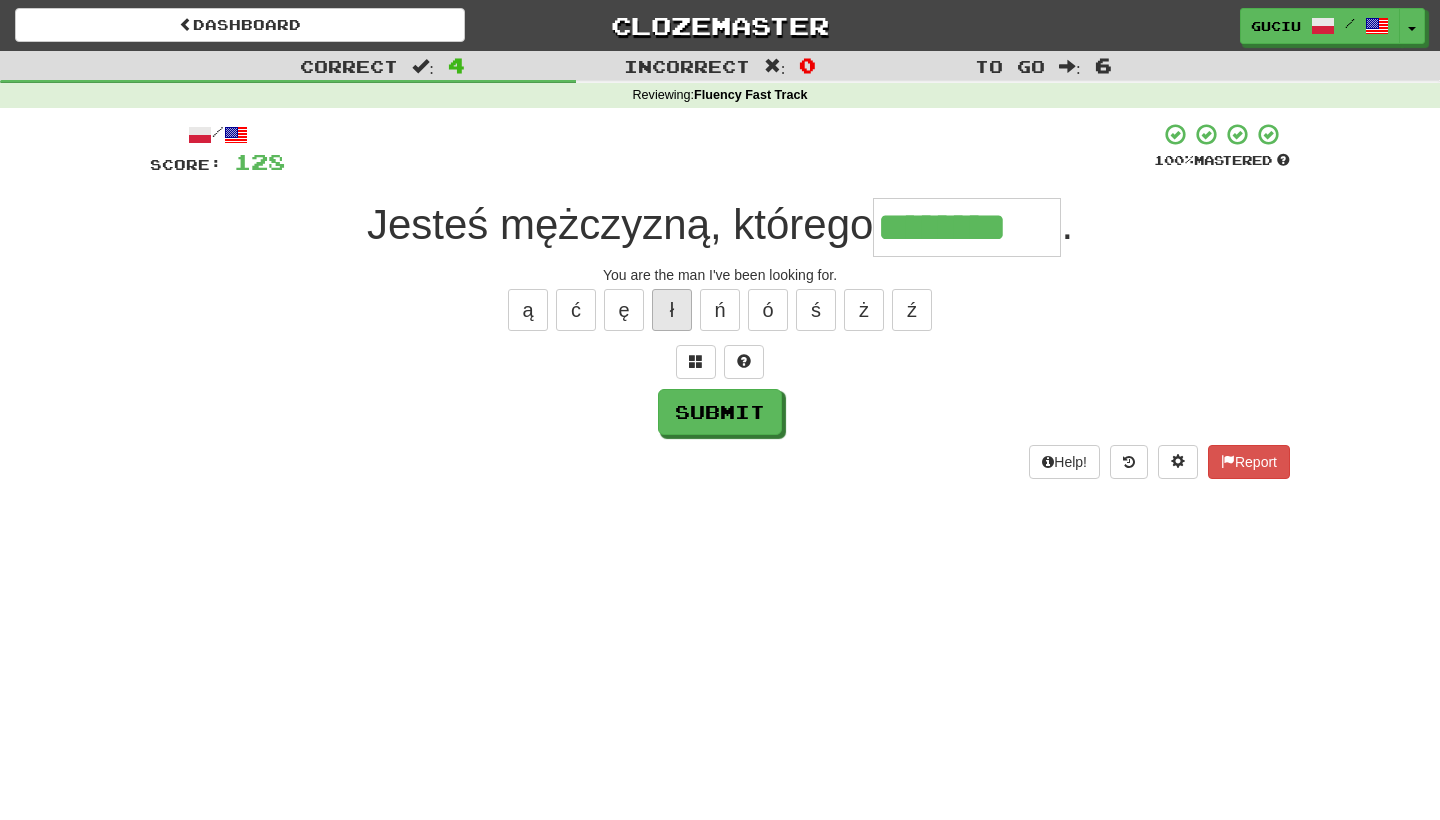 type on "********" 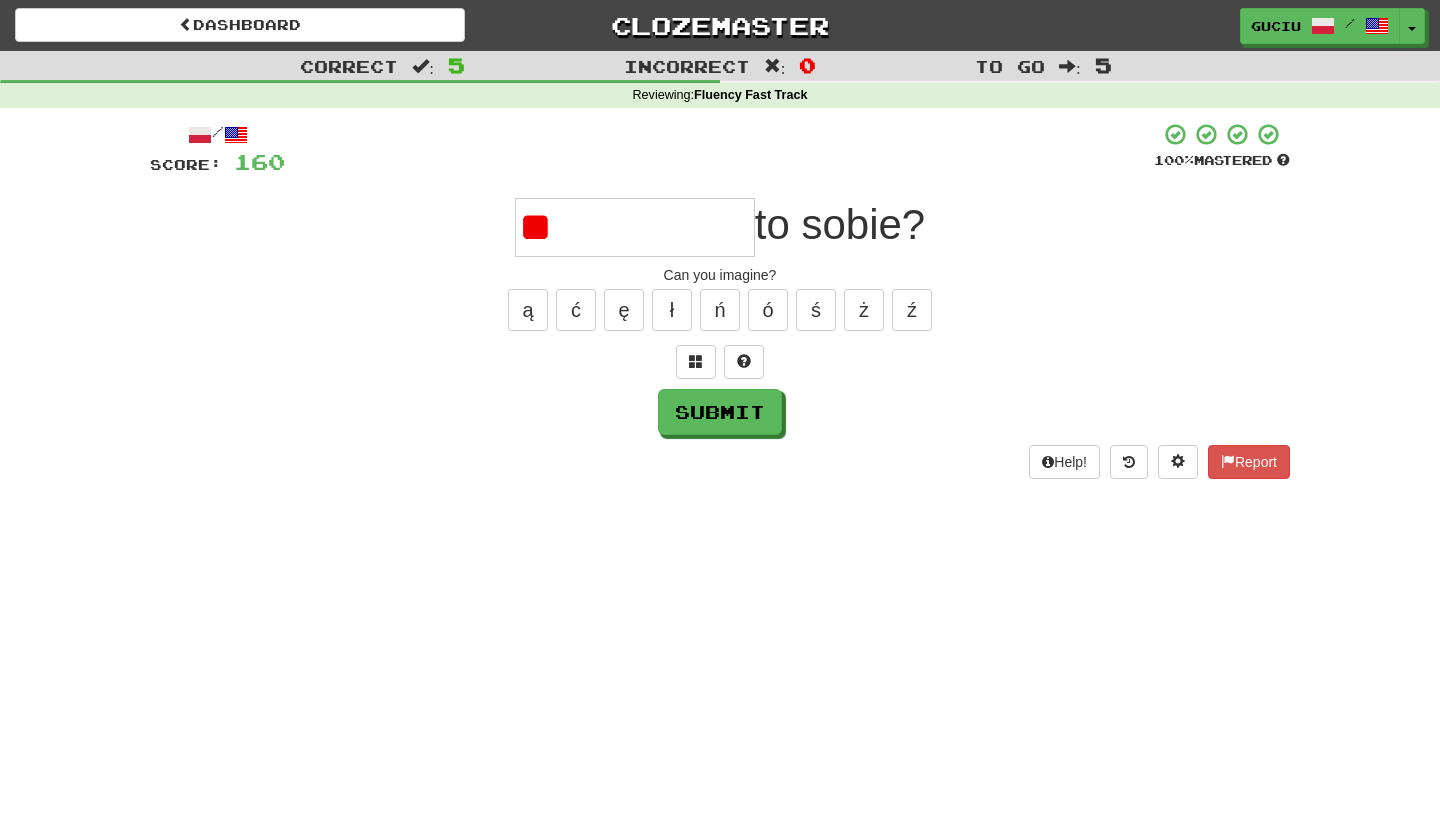 type on "*" 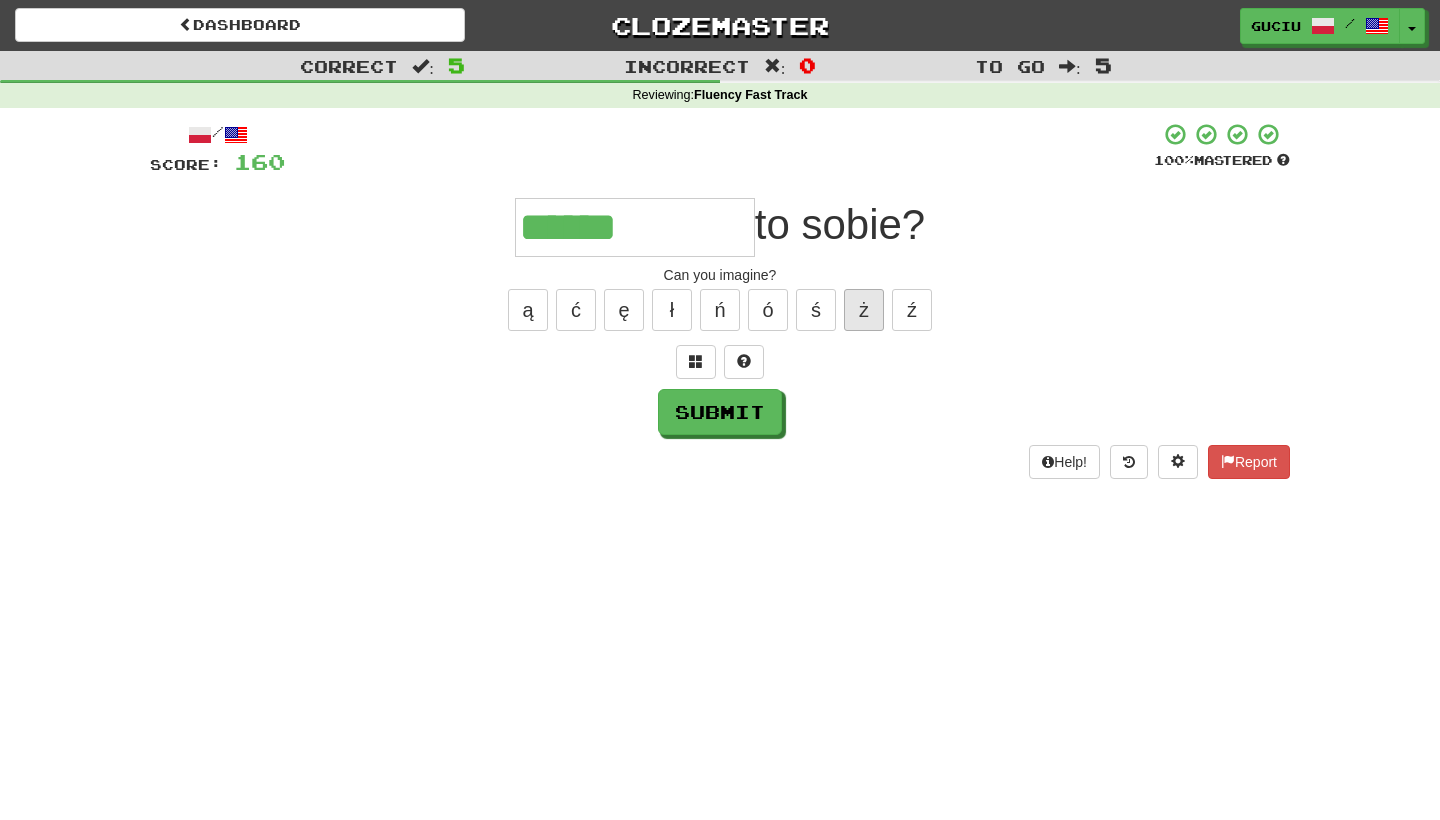 click on "ż" at bounding box center [864, 310] 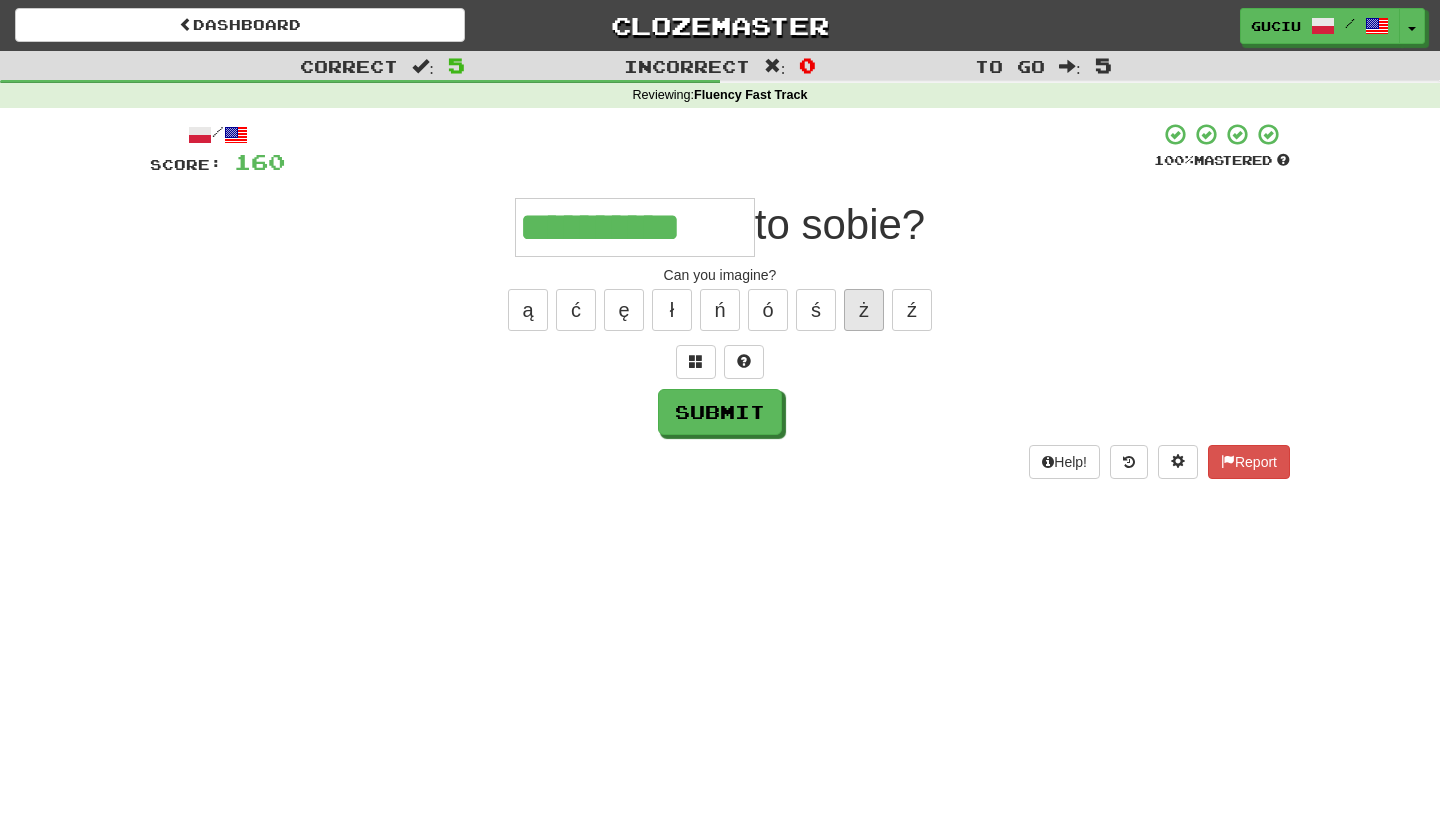 type on "**********" 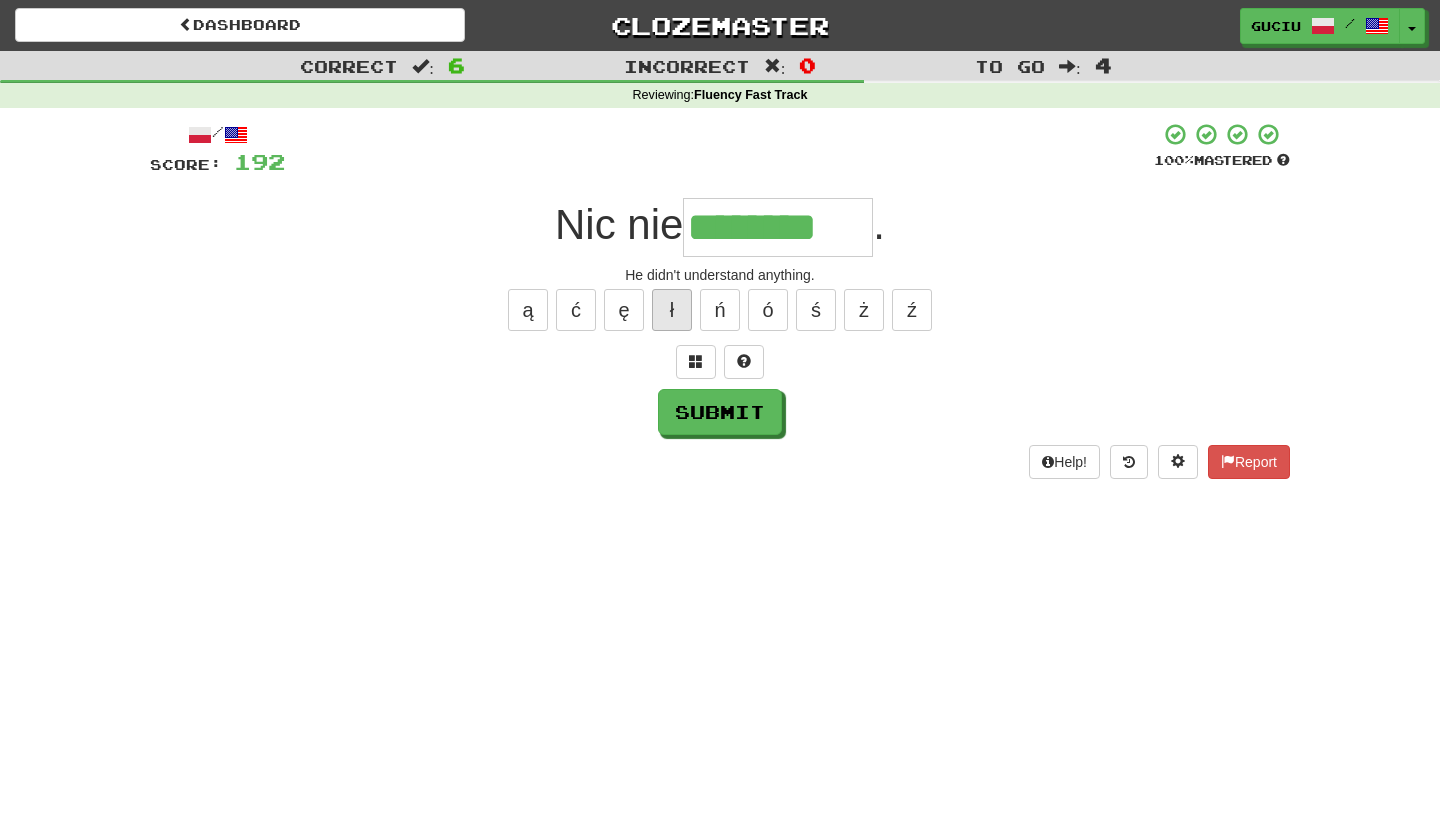 click on "ł" at bounding box center [672, 310] 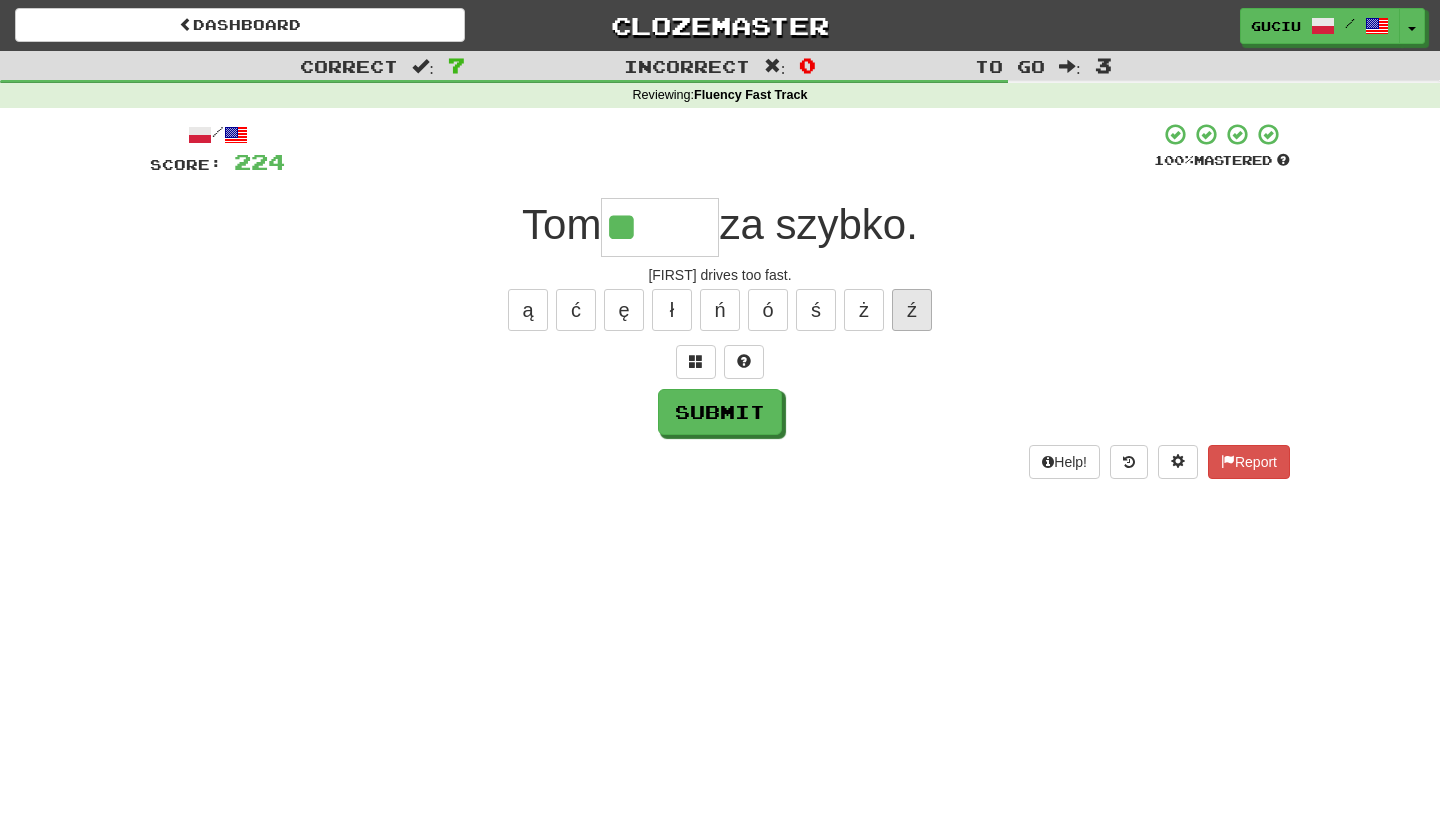 click on "ź" at bounding box center (912, 310) 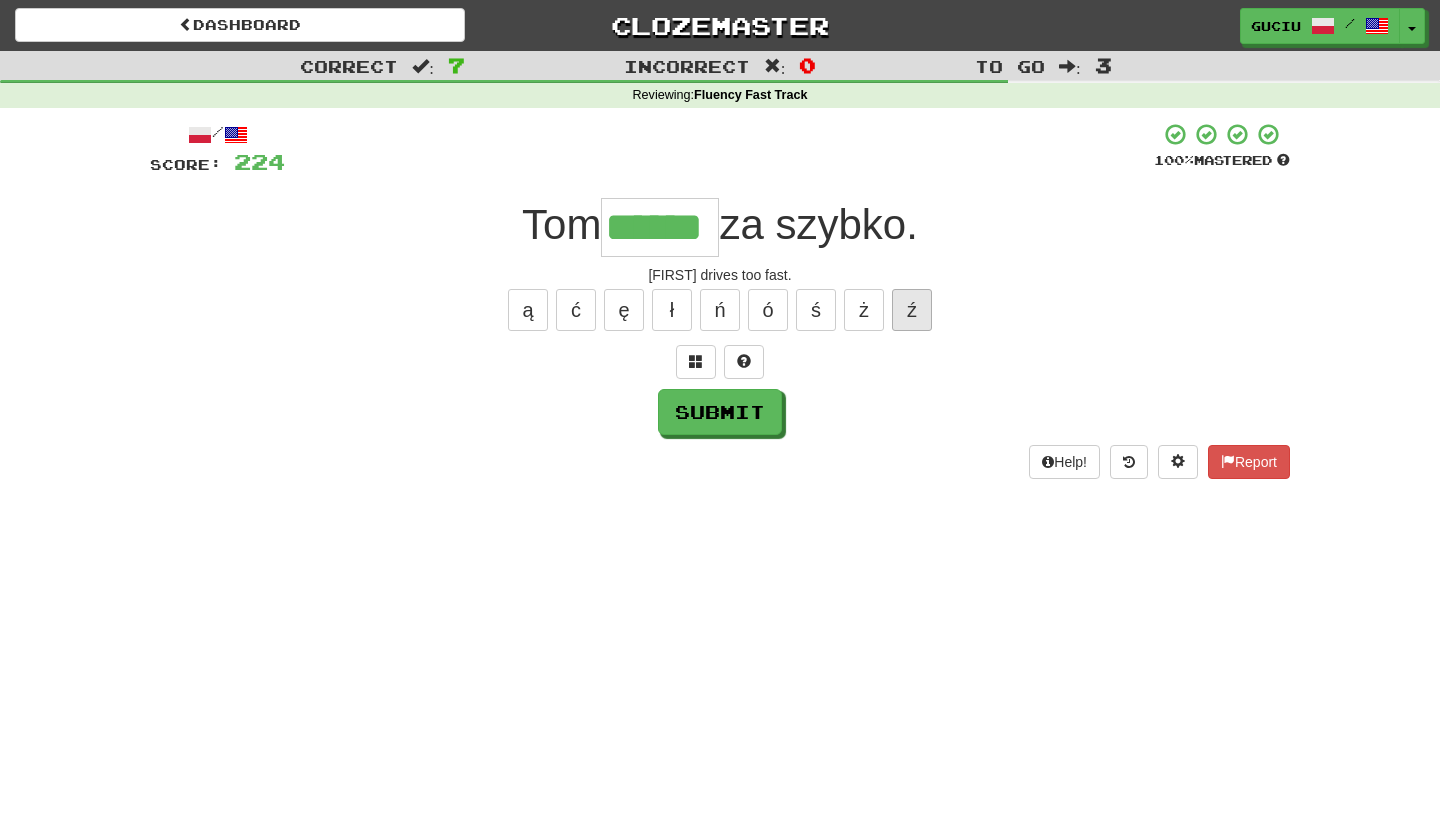 type on "******" 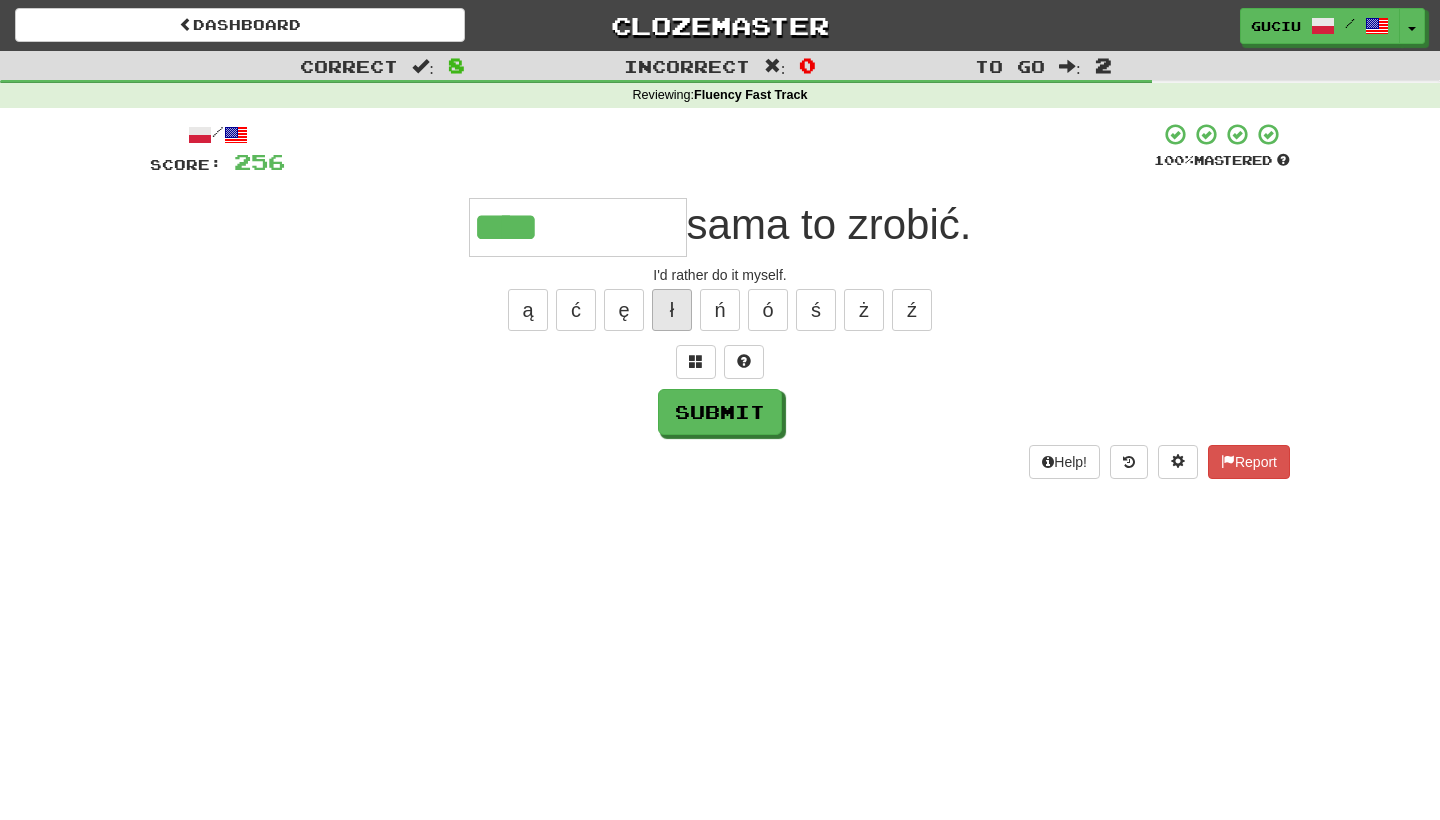 click on "ł" at bounding box center (672, 310) 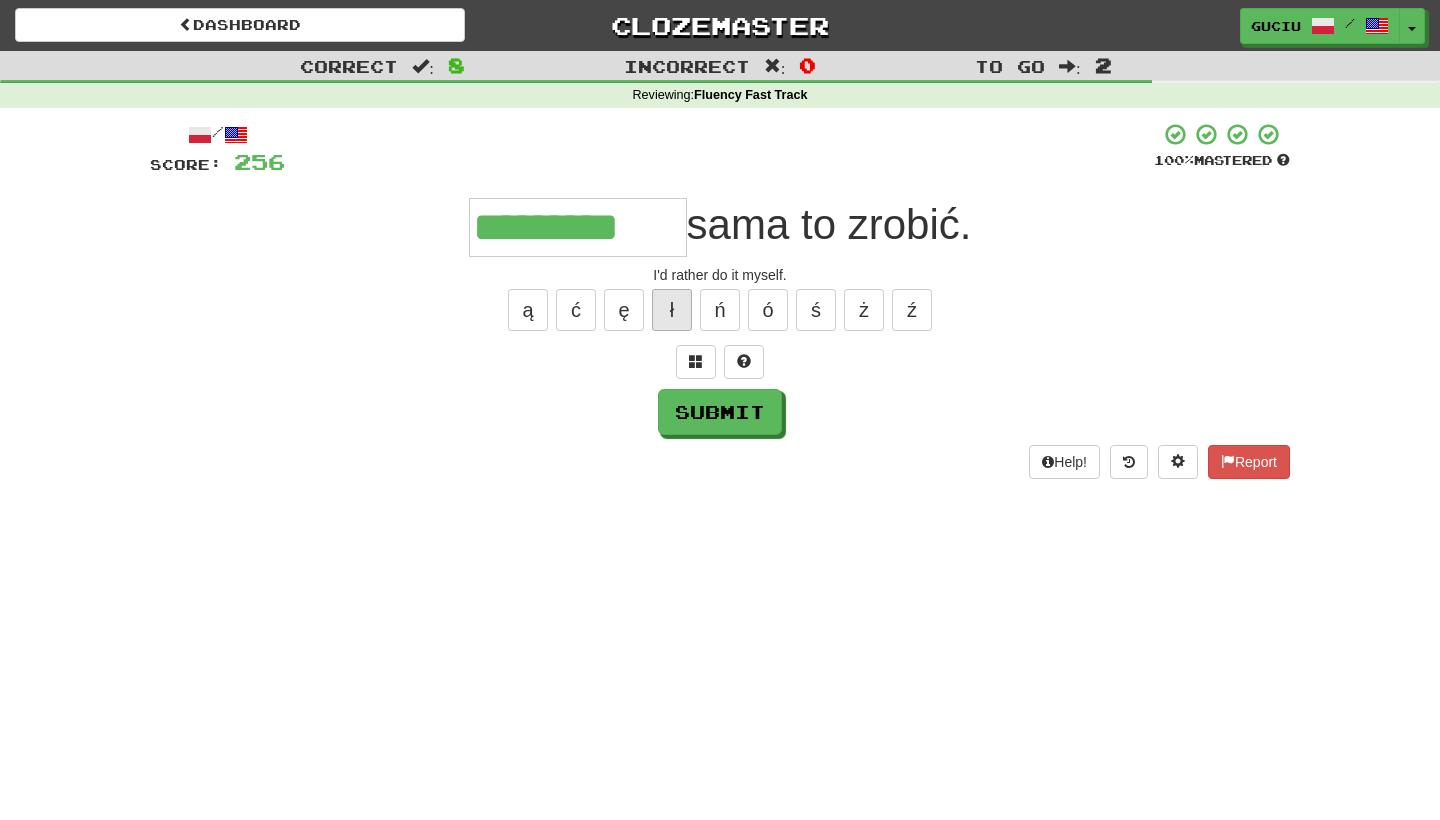 type on "*********" 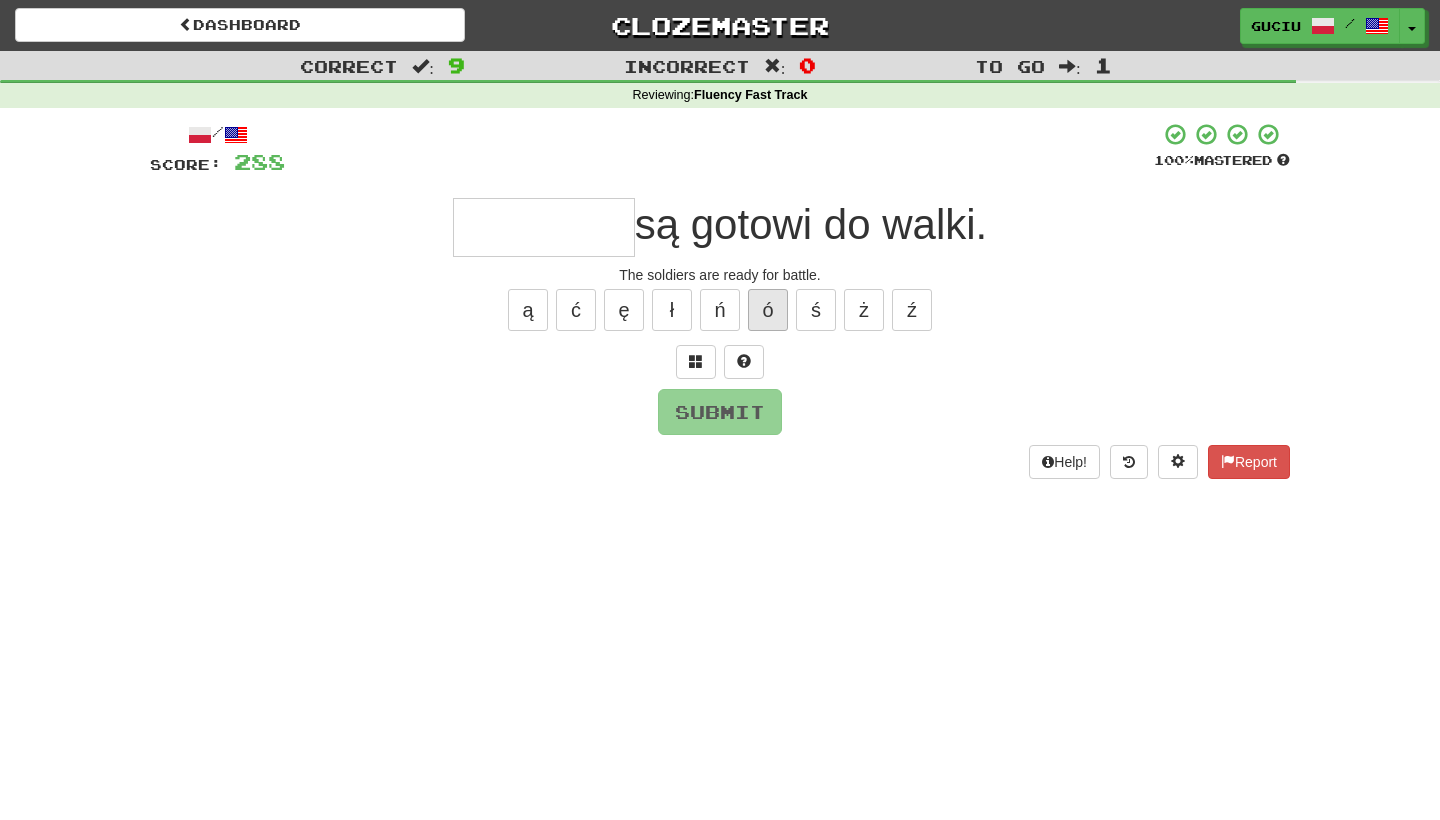 type on "*" 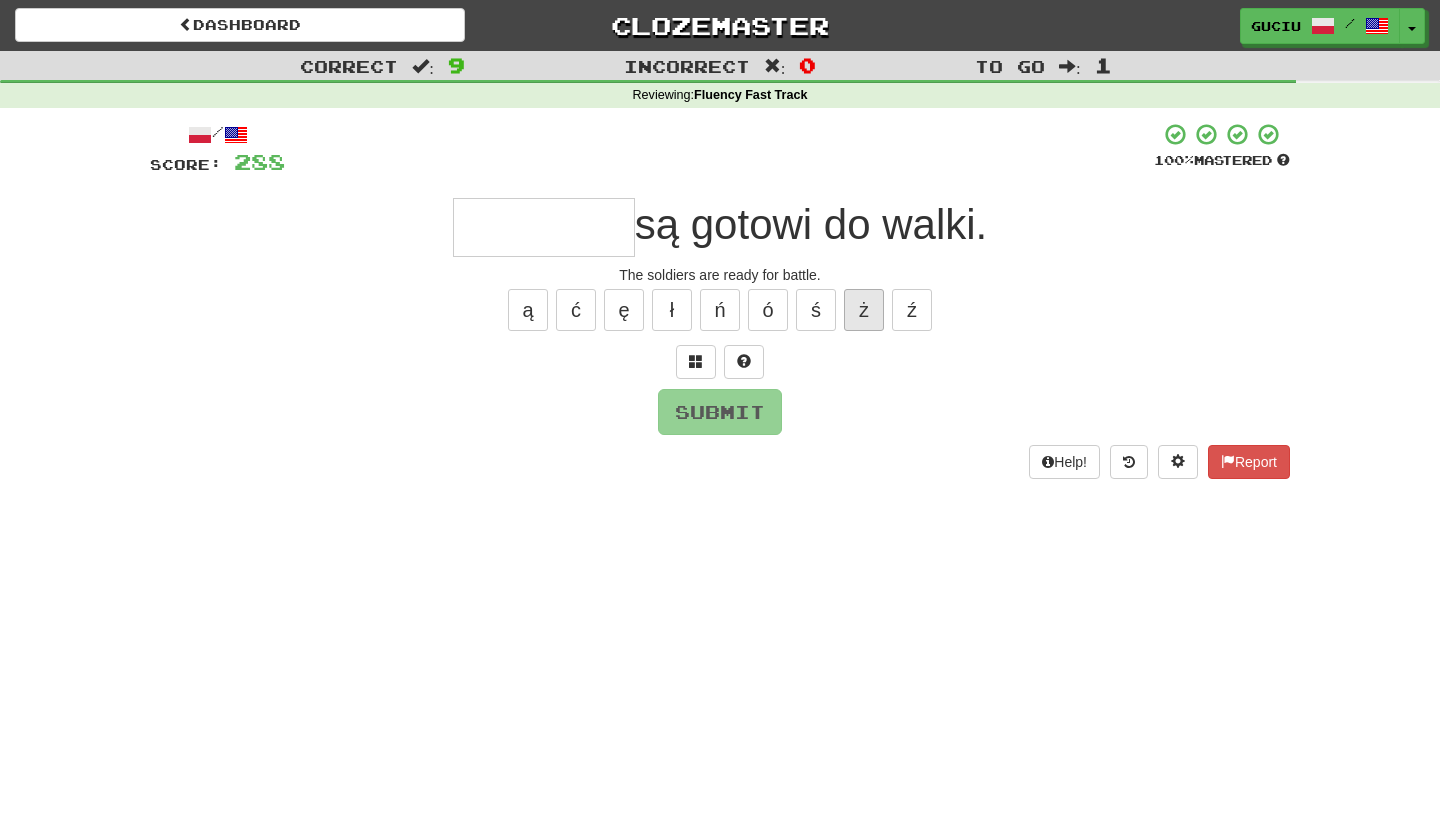click on "ż" at bounding box center [864, 310] 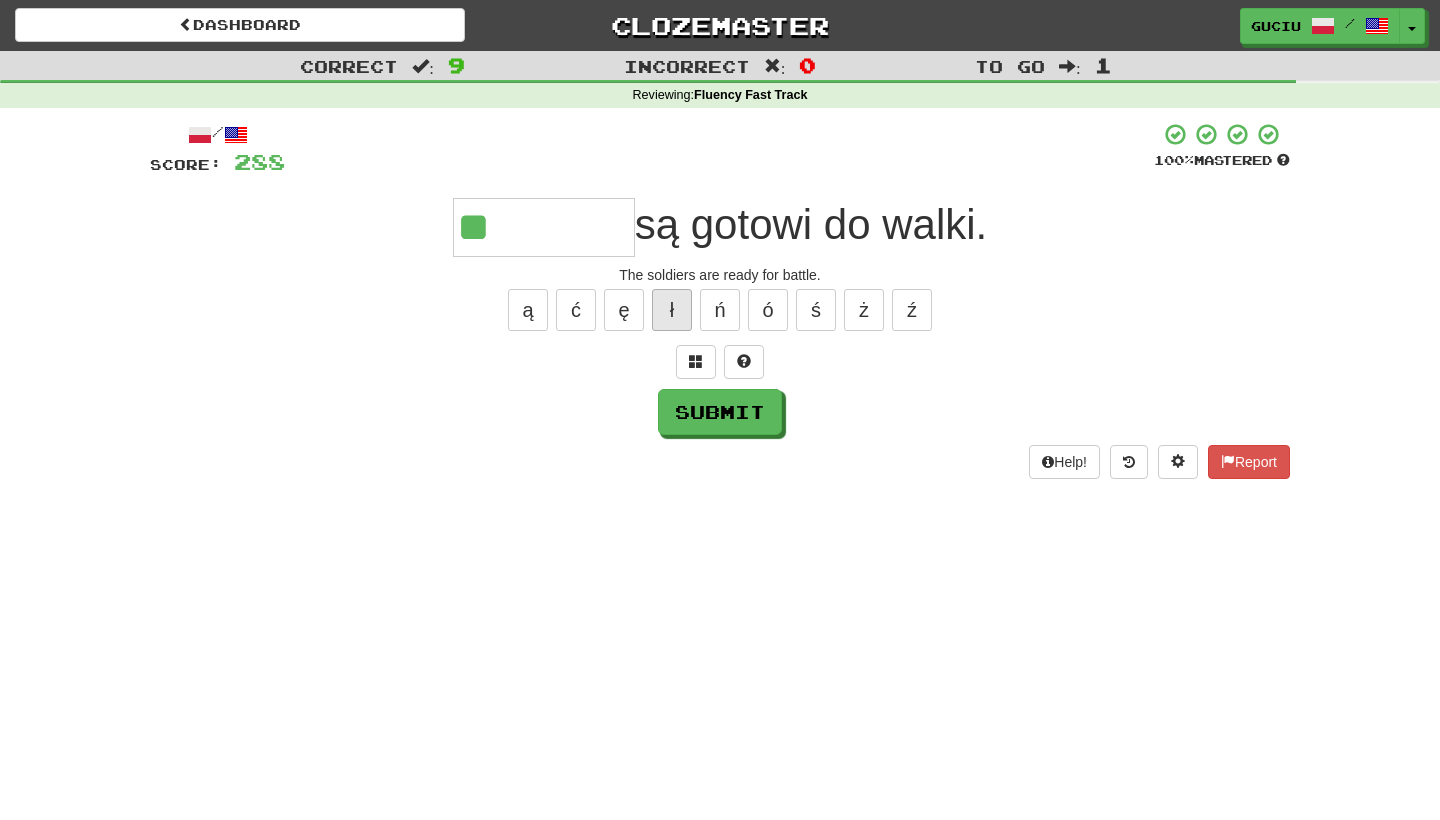 click on "ł" at bounding box center (672, 310) 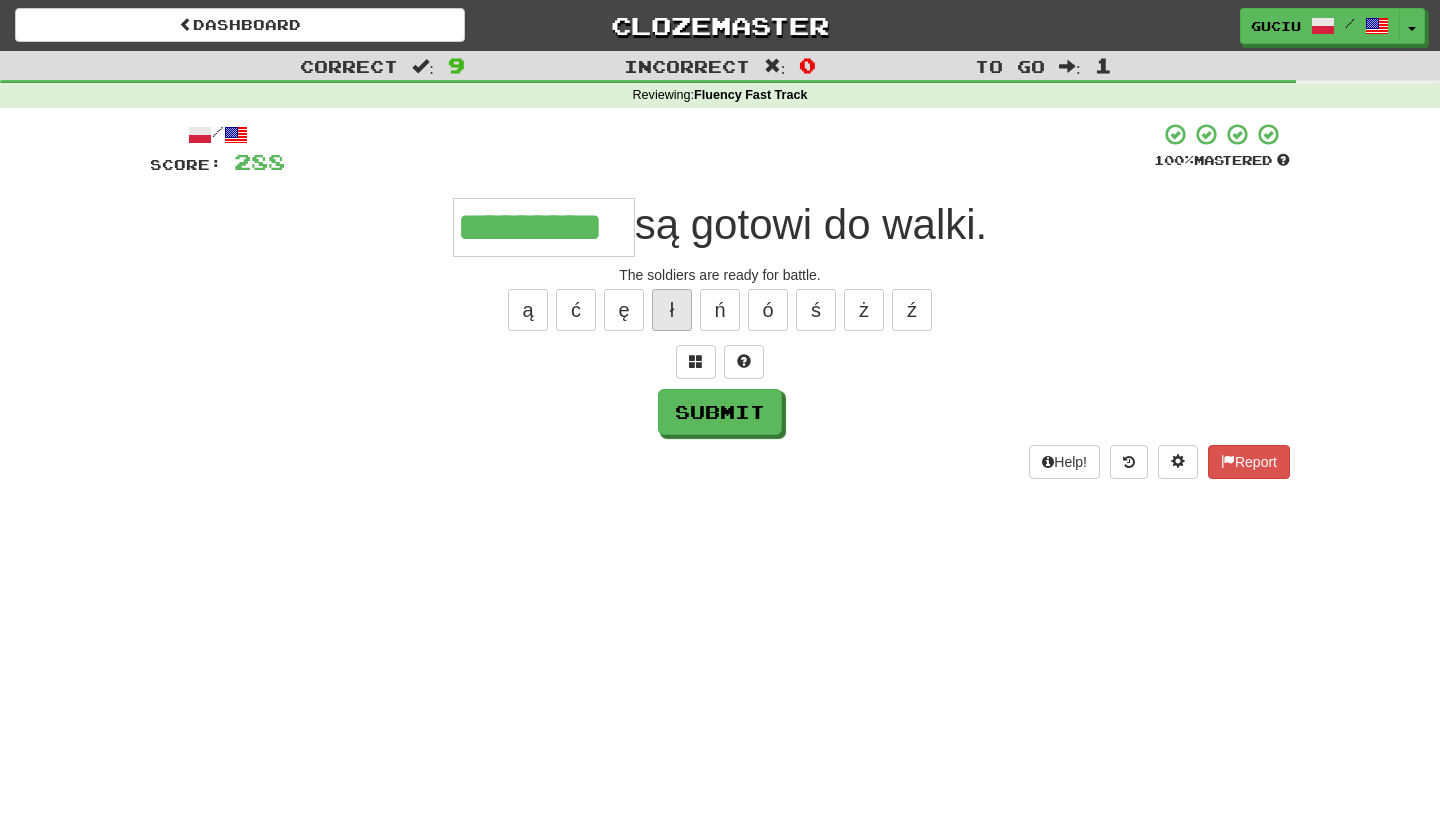 type on "*********" 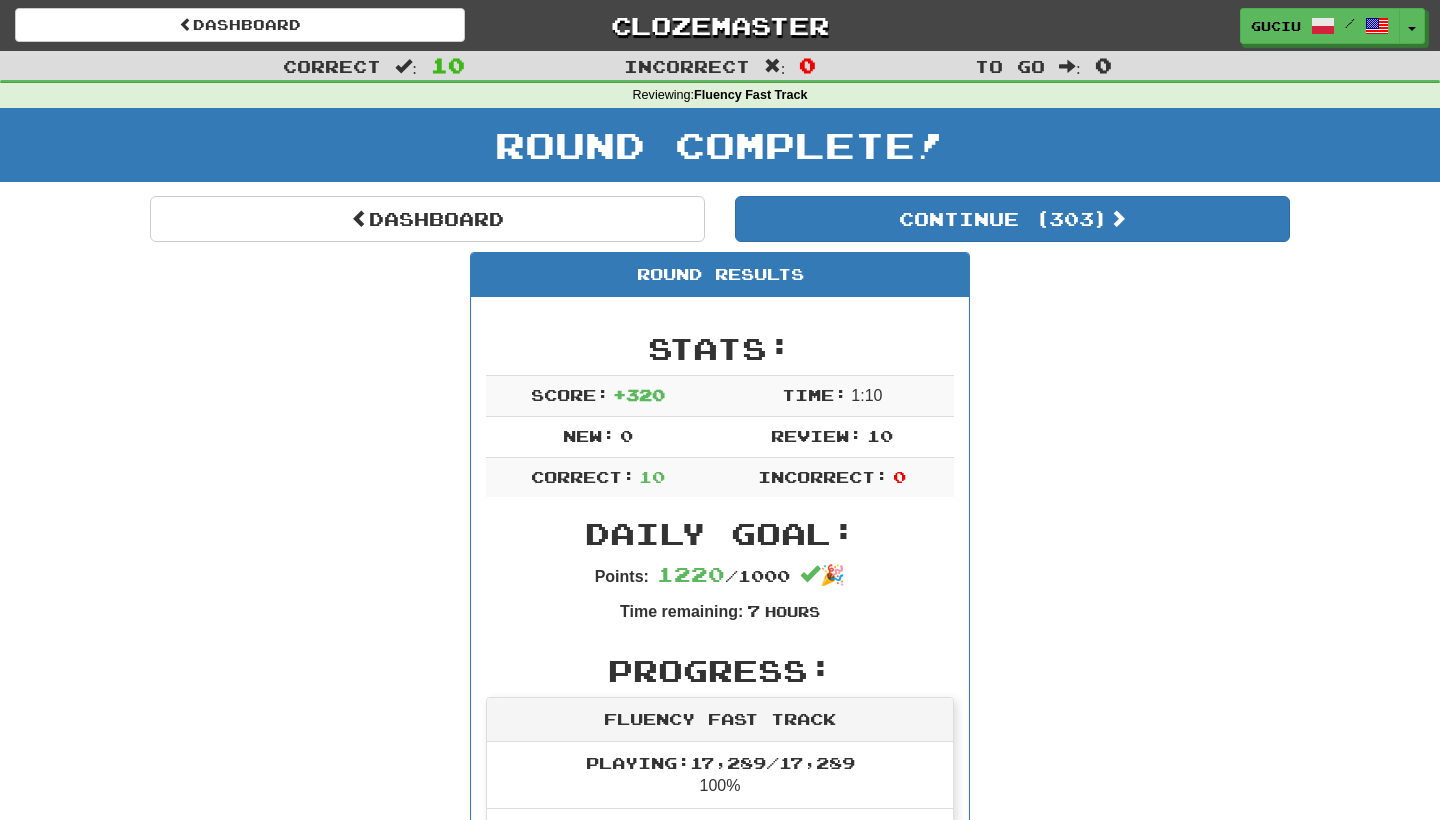 scroll, scrollTop: 0, scrollLeft: 0, axis: both 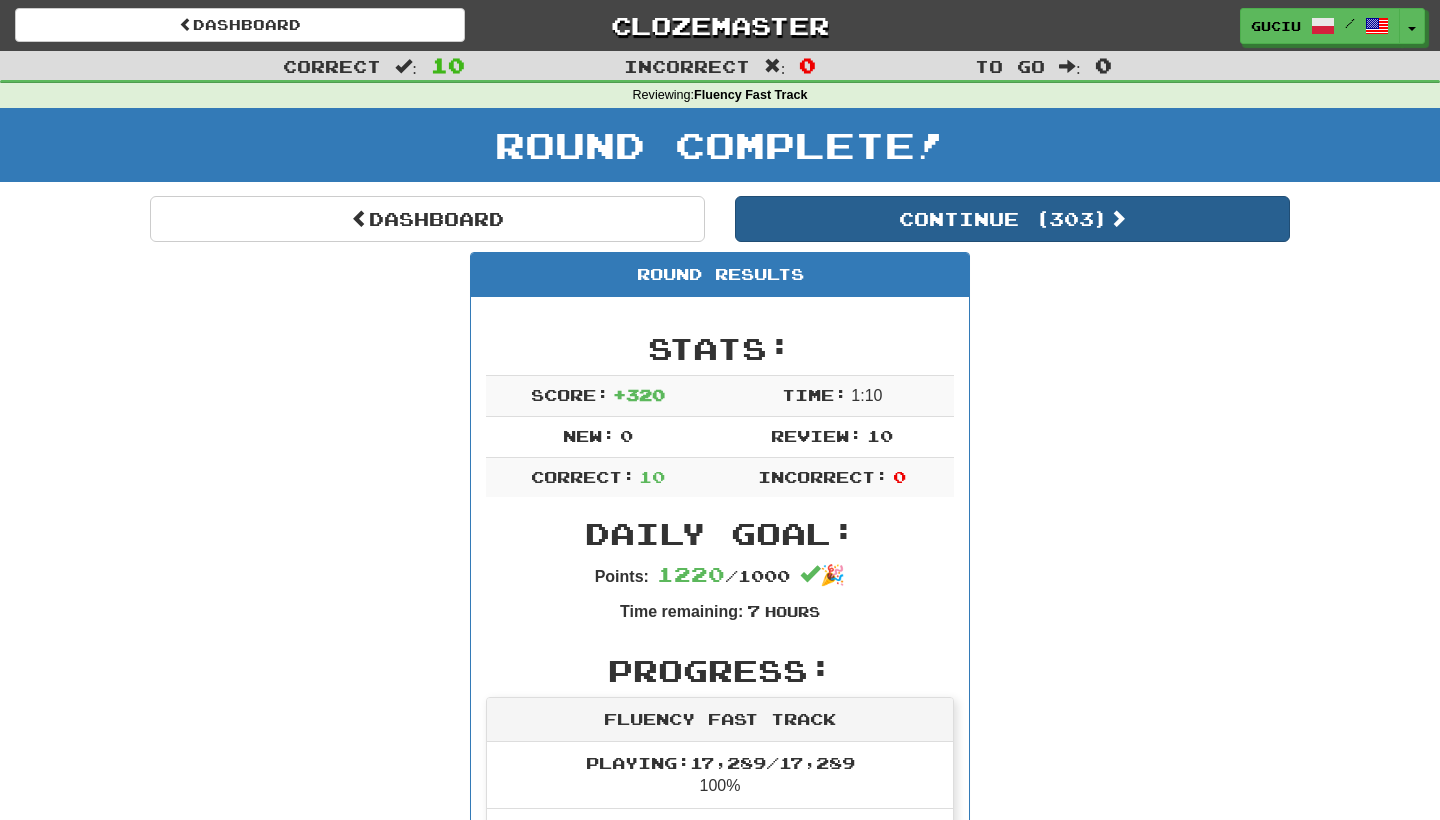 click on "Continue ( 303 )" at bounding box center (1012, 219) 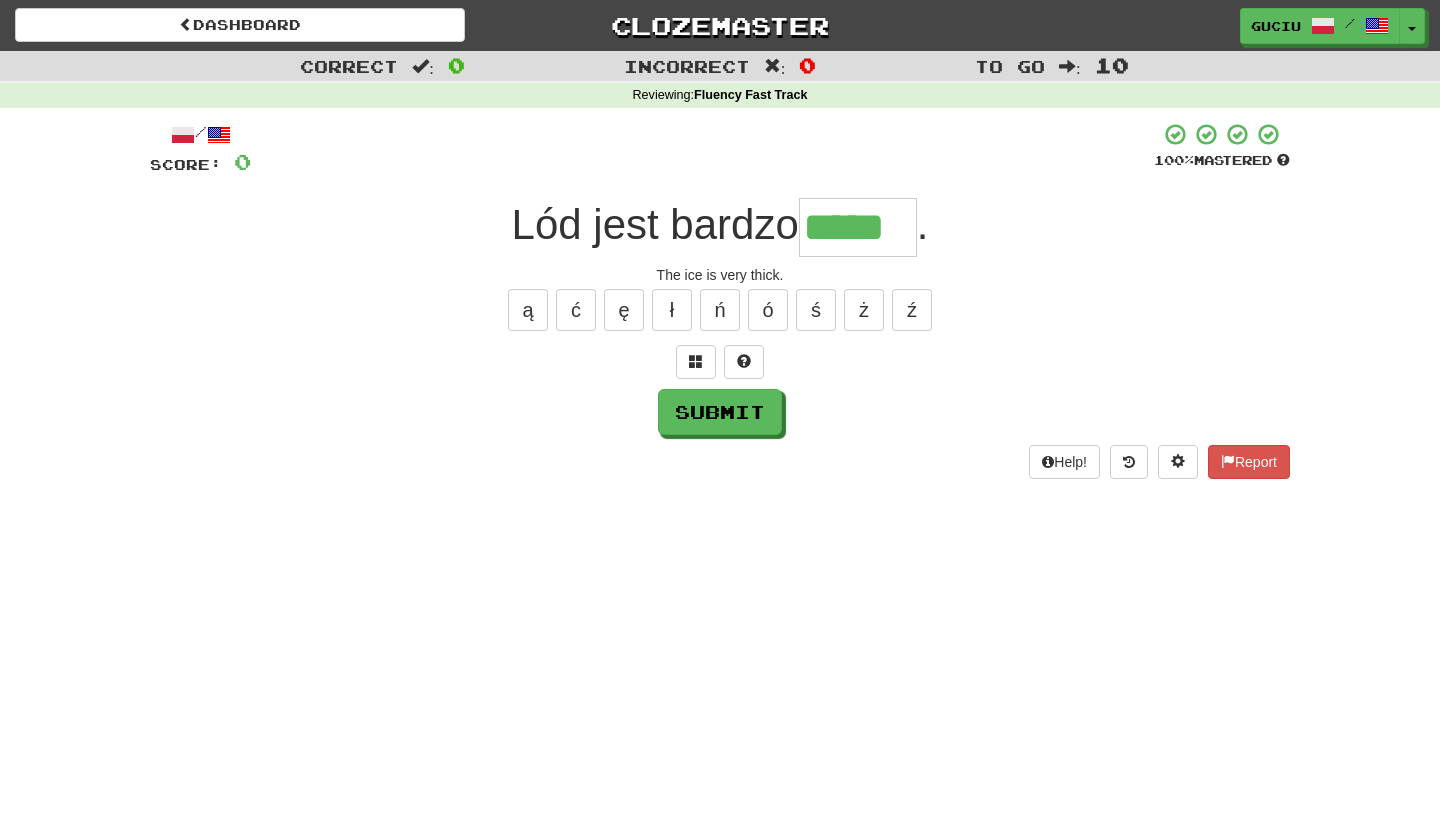 type on "*****" 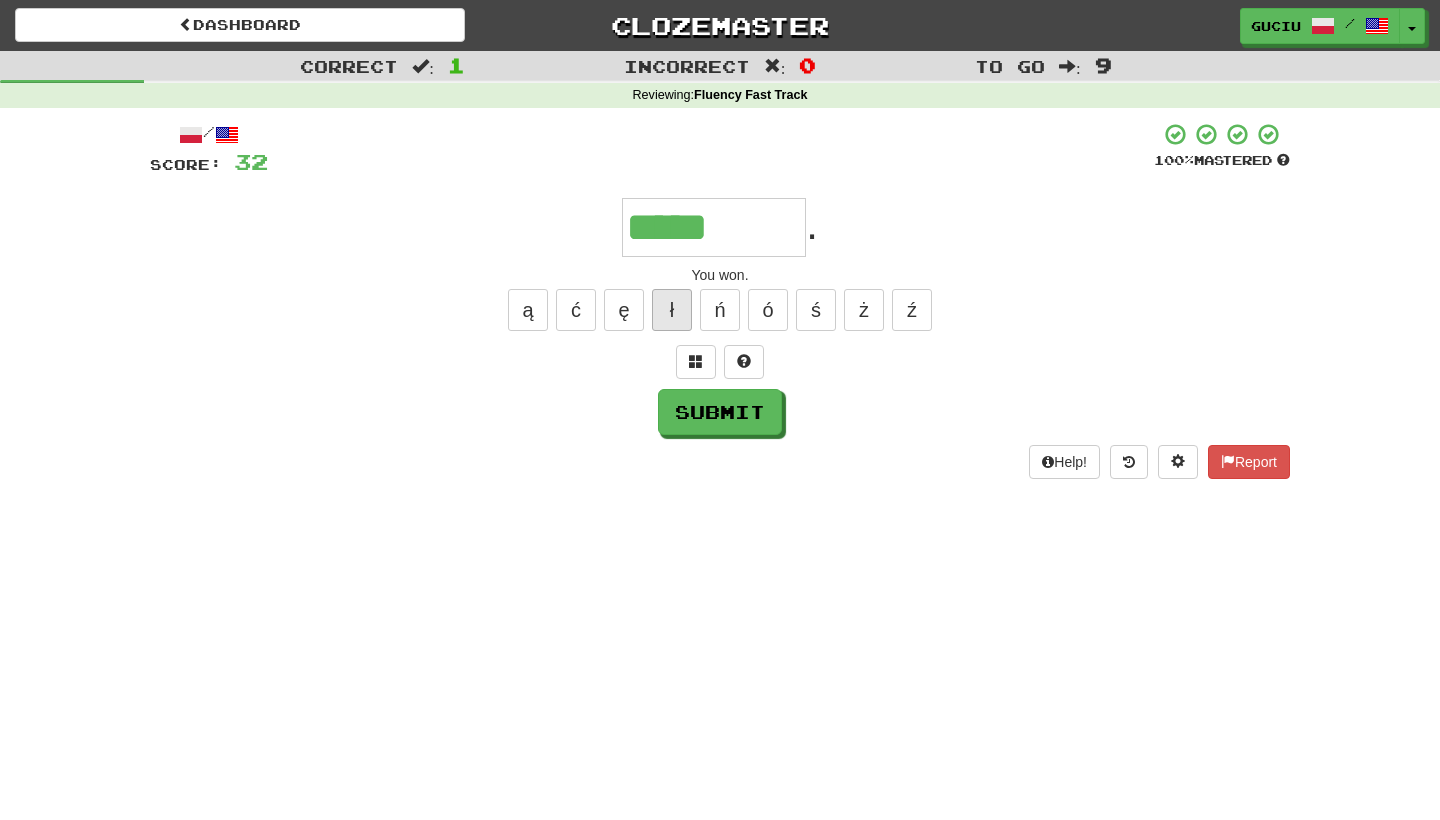 click on "ł" at bounding box center (672, 310) 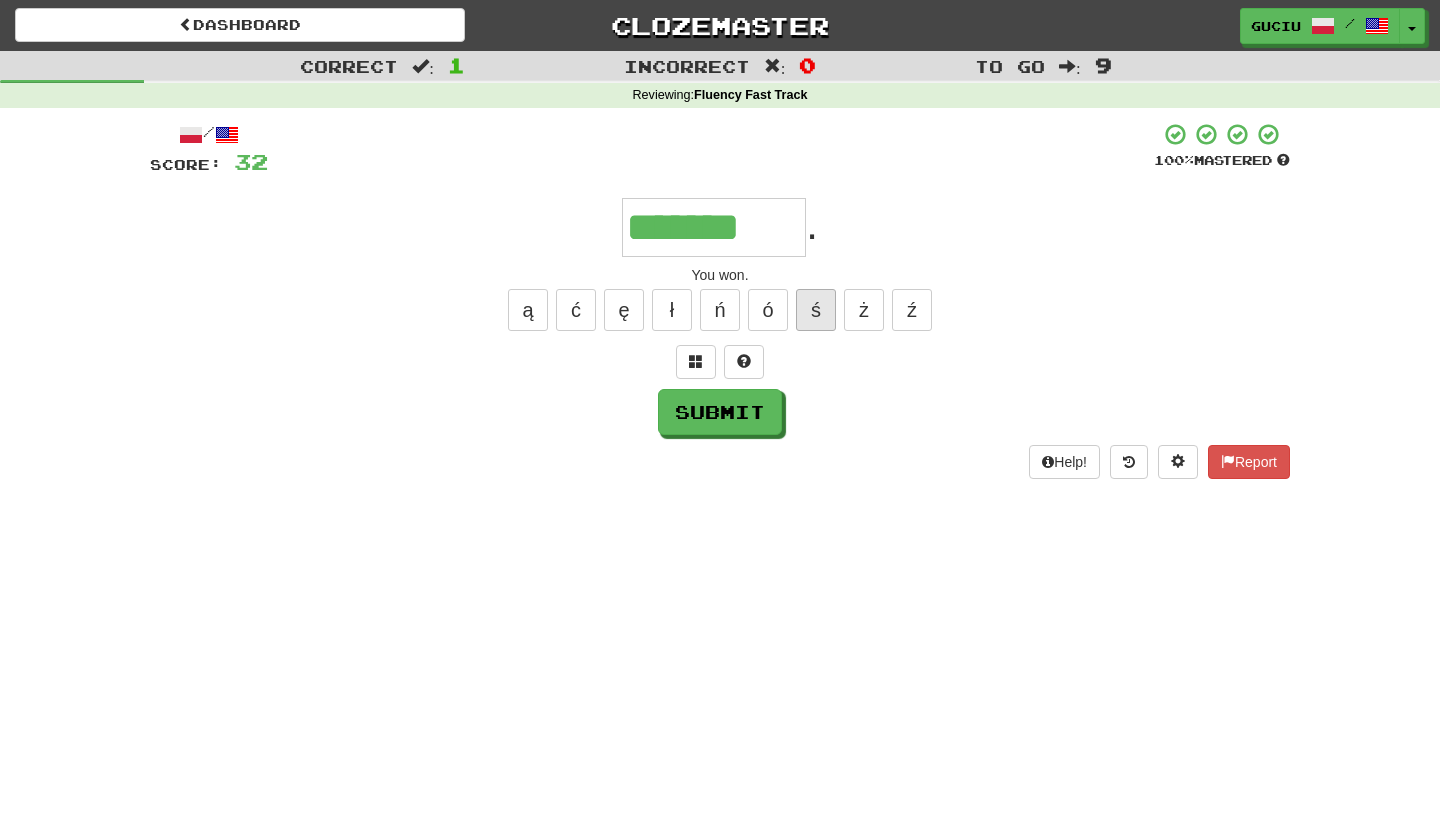 click on "ś" at bounding box center [816, 310] 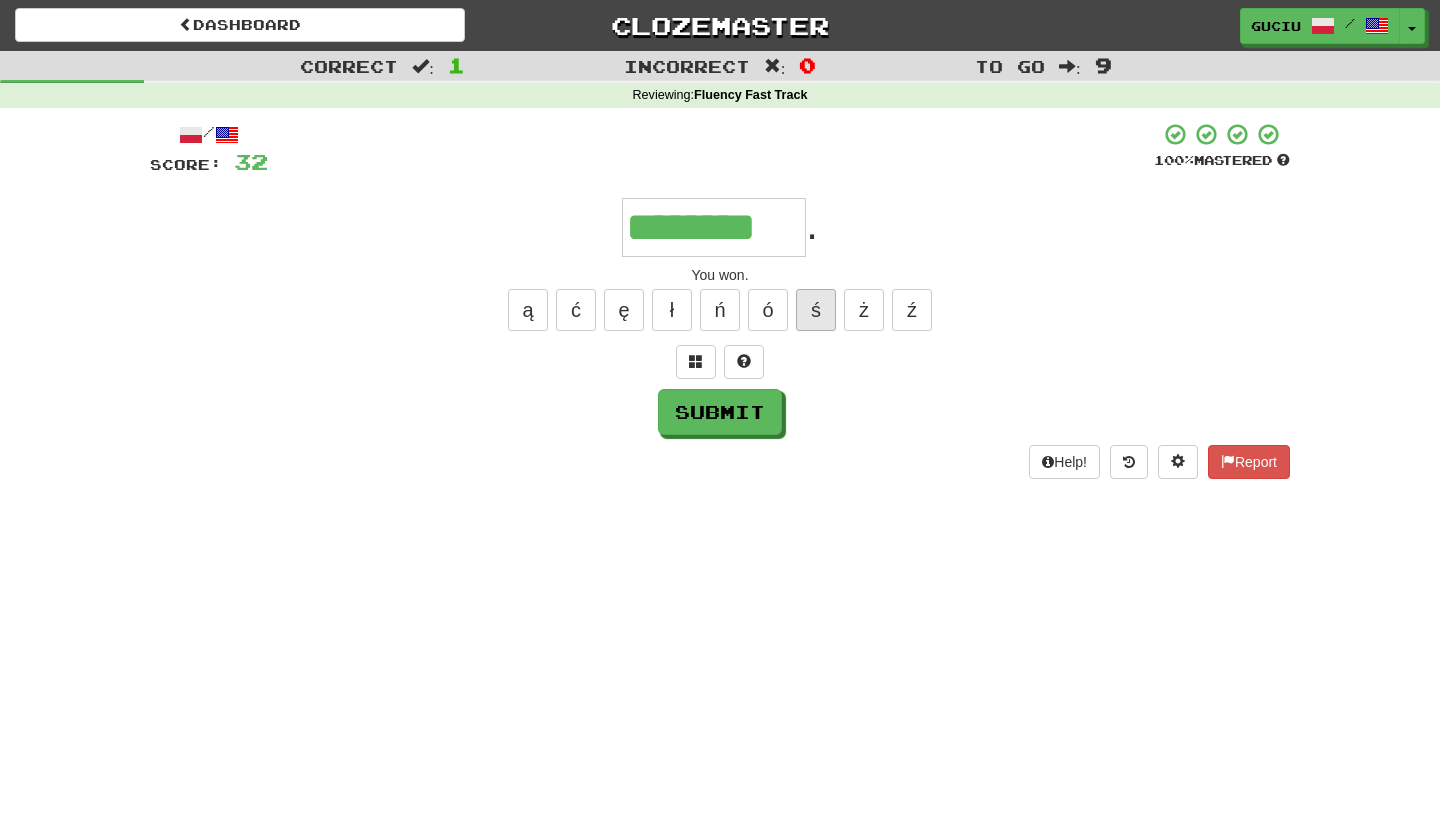 type on "********" 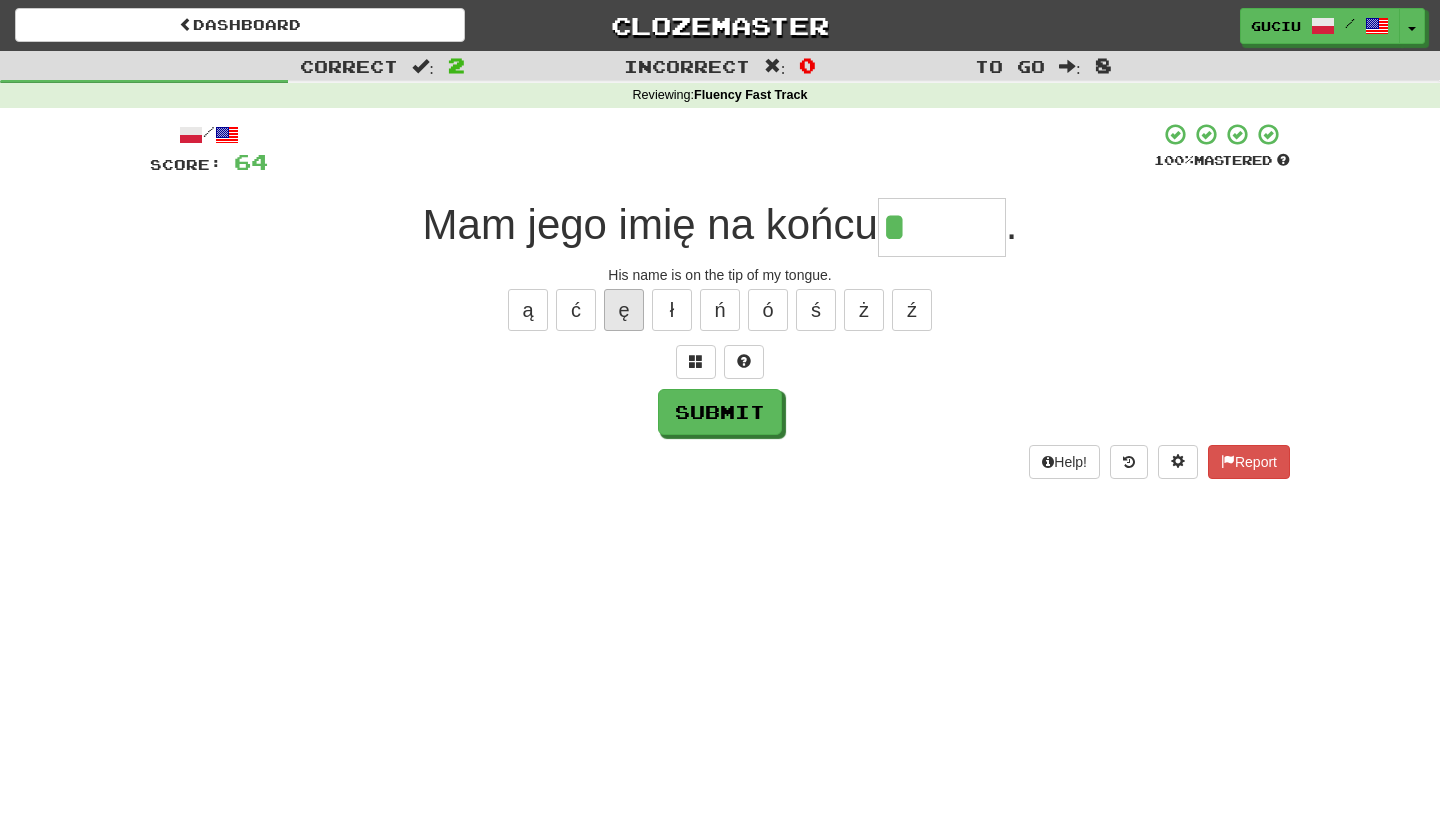 click on "ę" at bounding box center (624, 310) 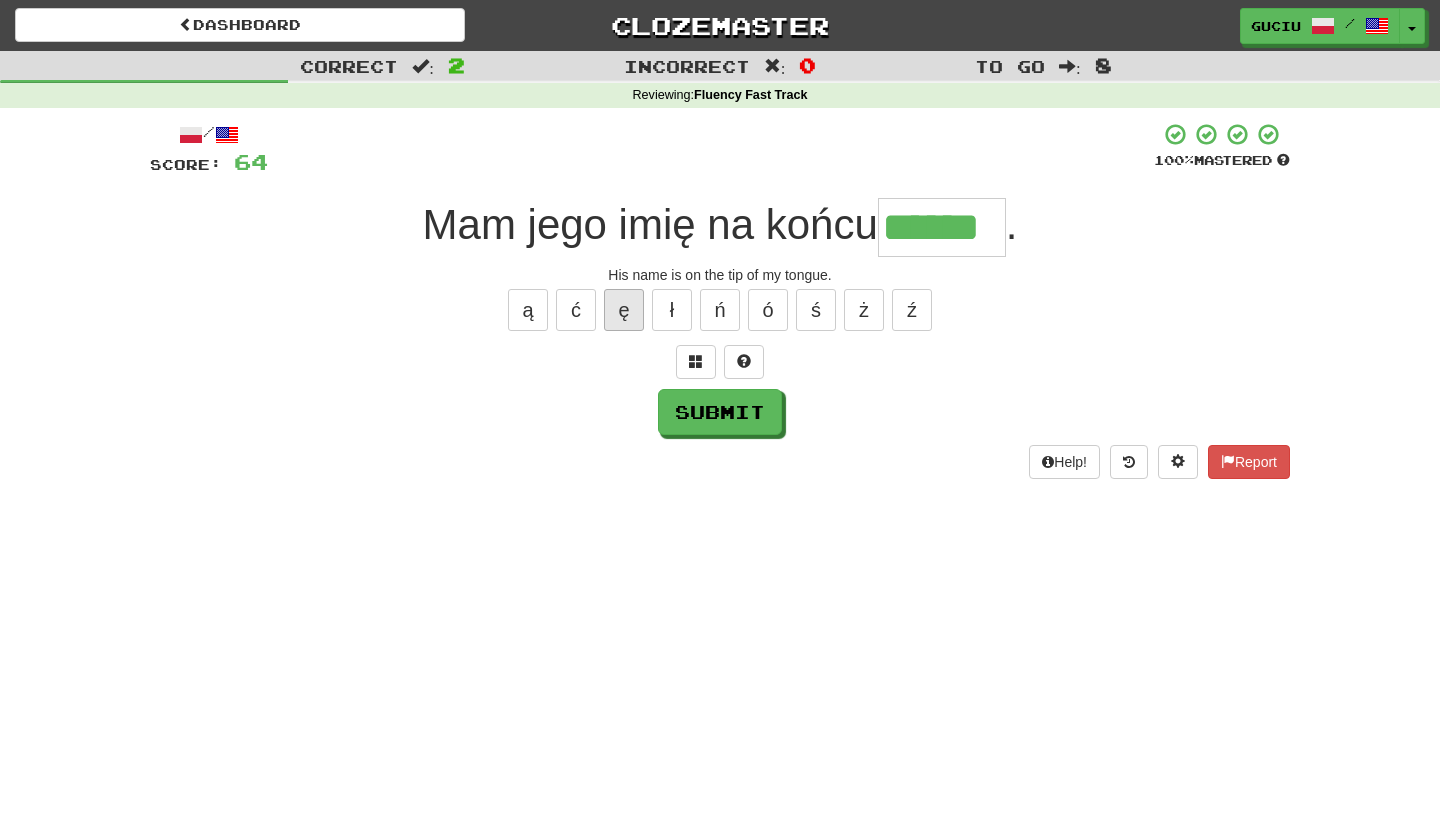 type on "******" 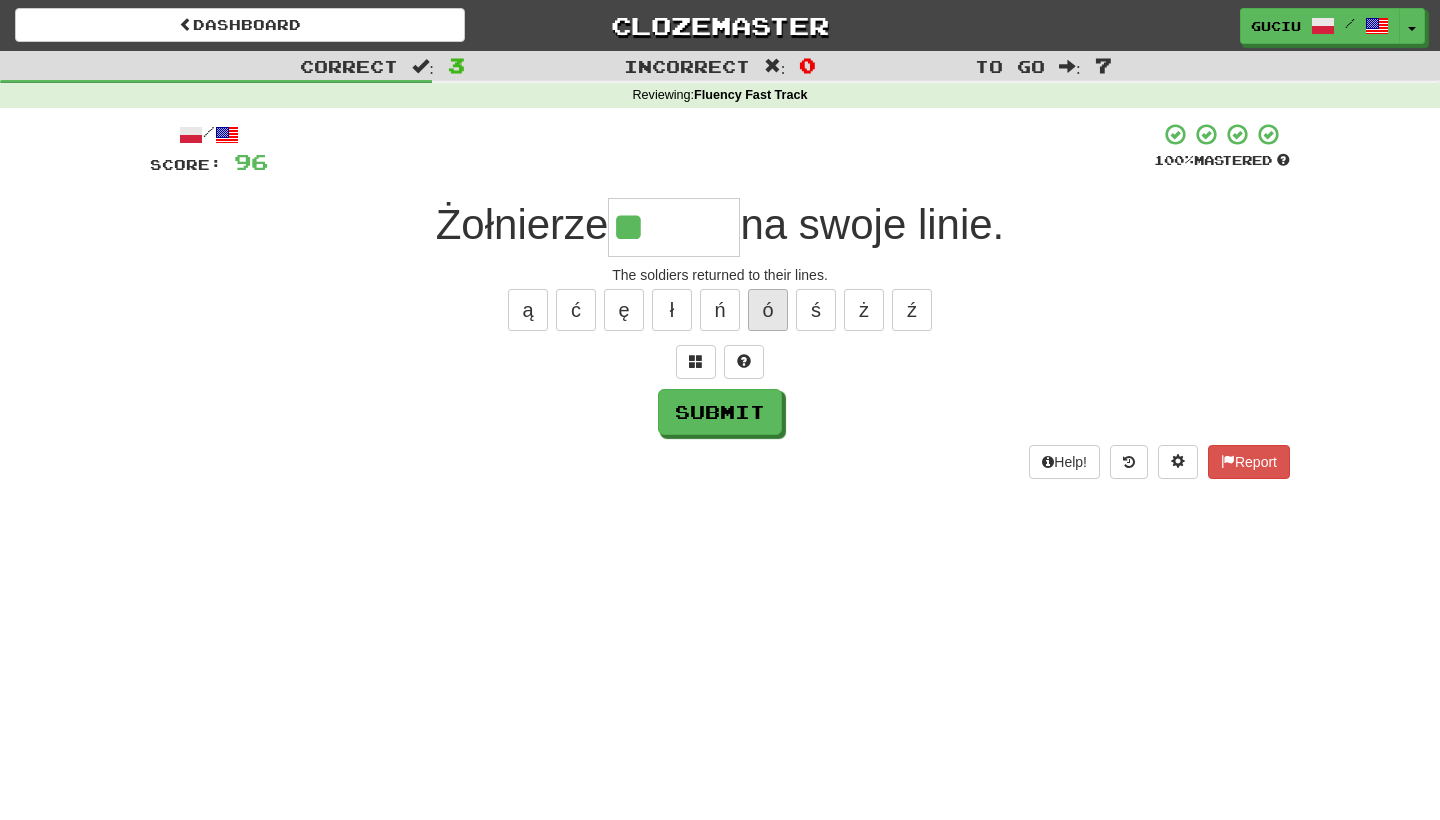 click on "ó" at bounding box center [768, 310] 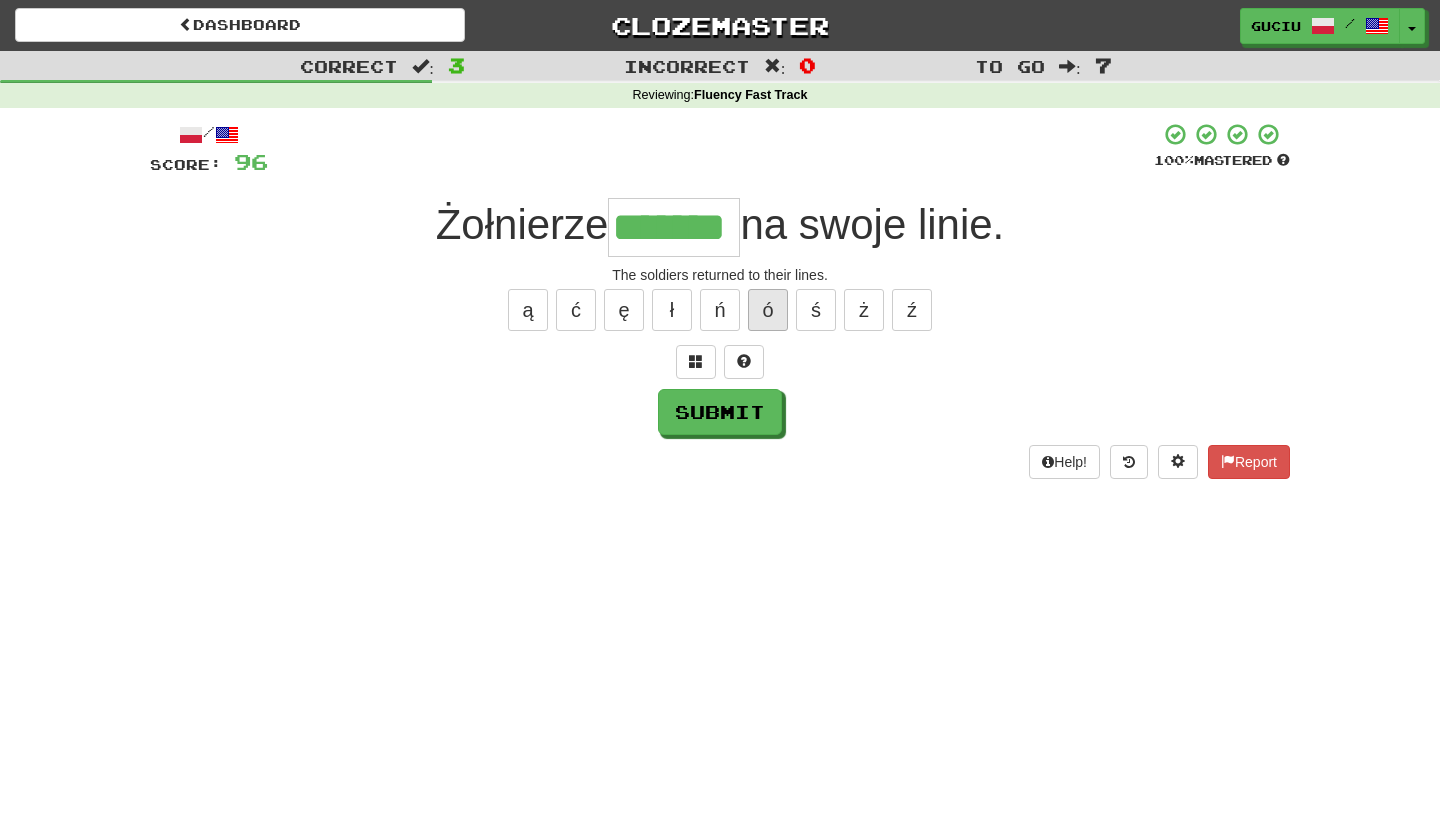 type on "*******" 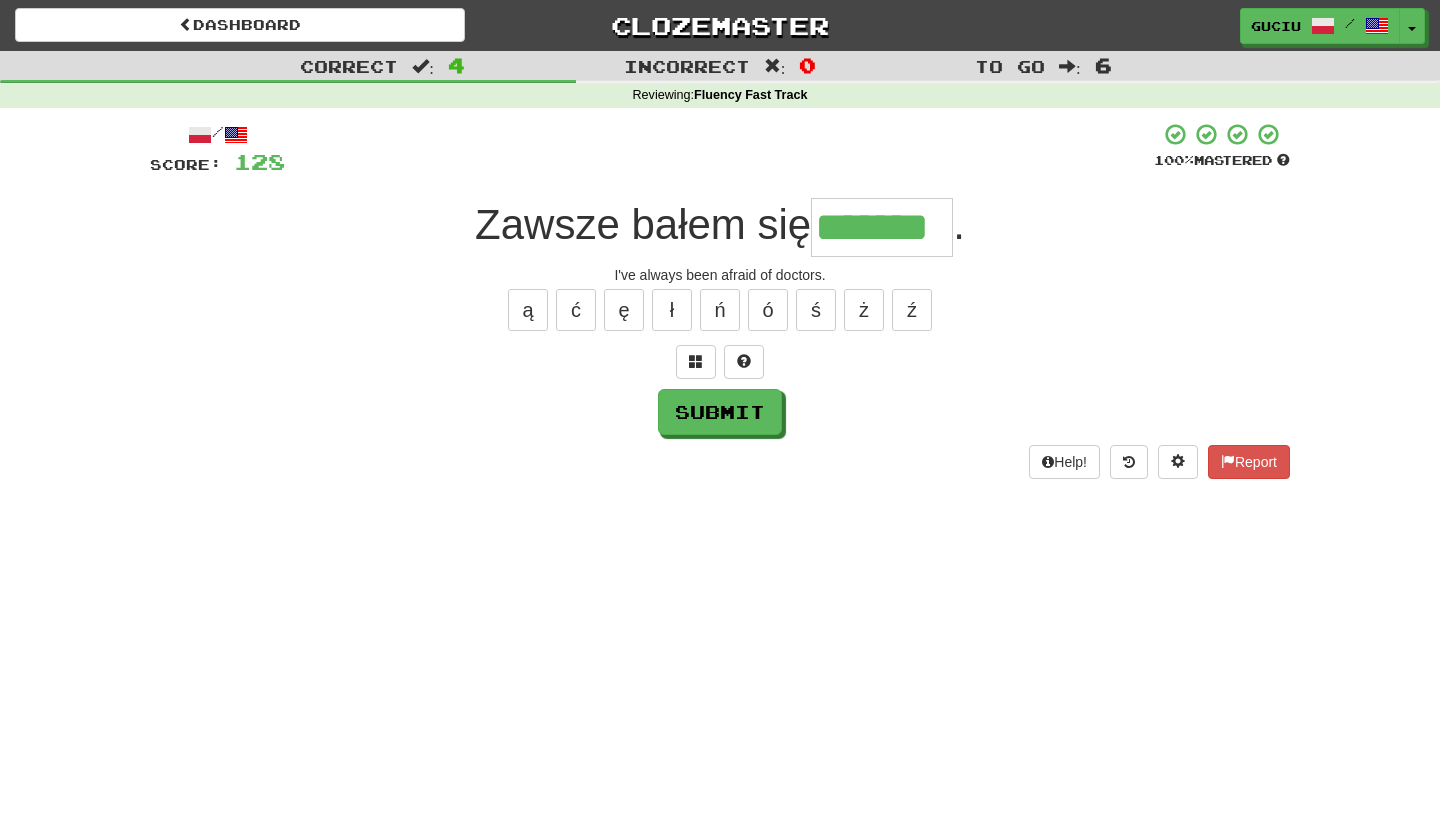 type on "*******" 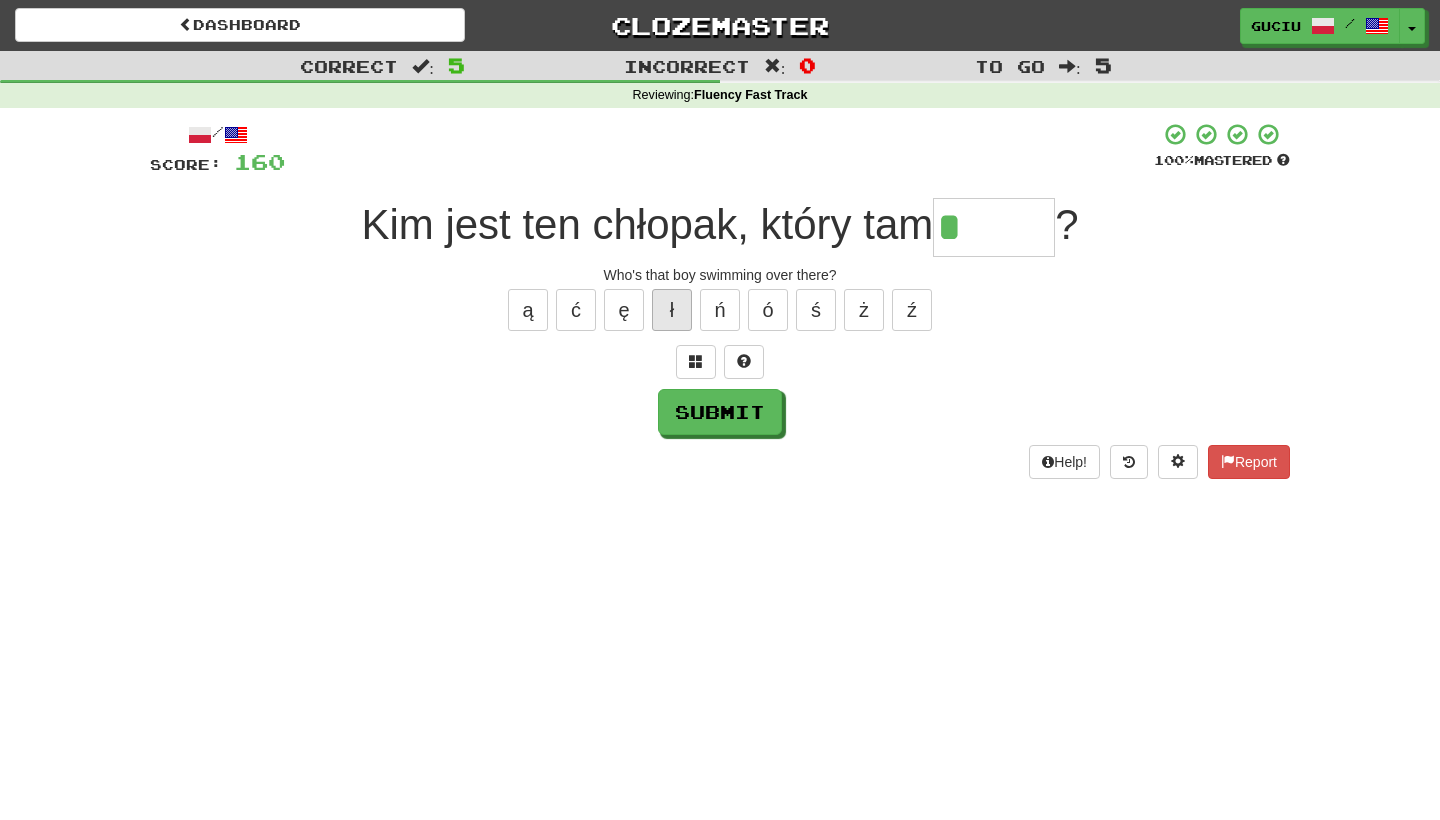 click on "ł" at bounding box center [672, 310] 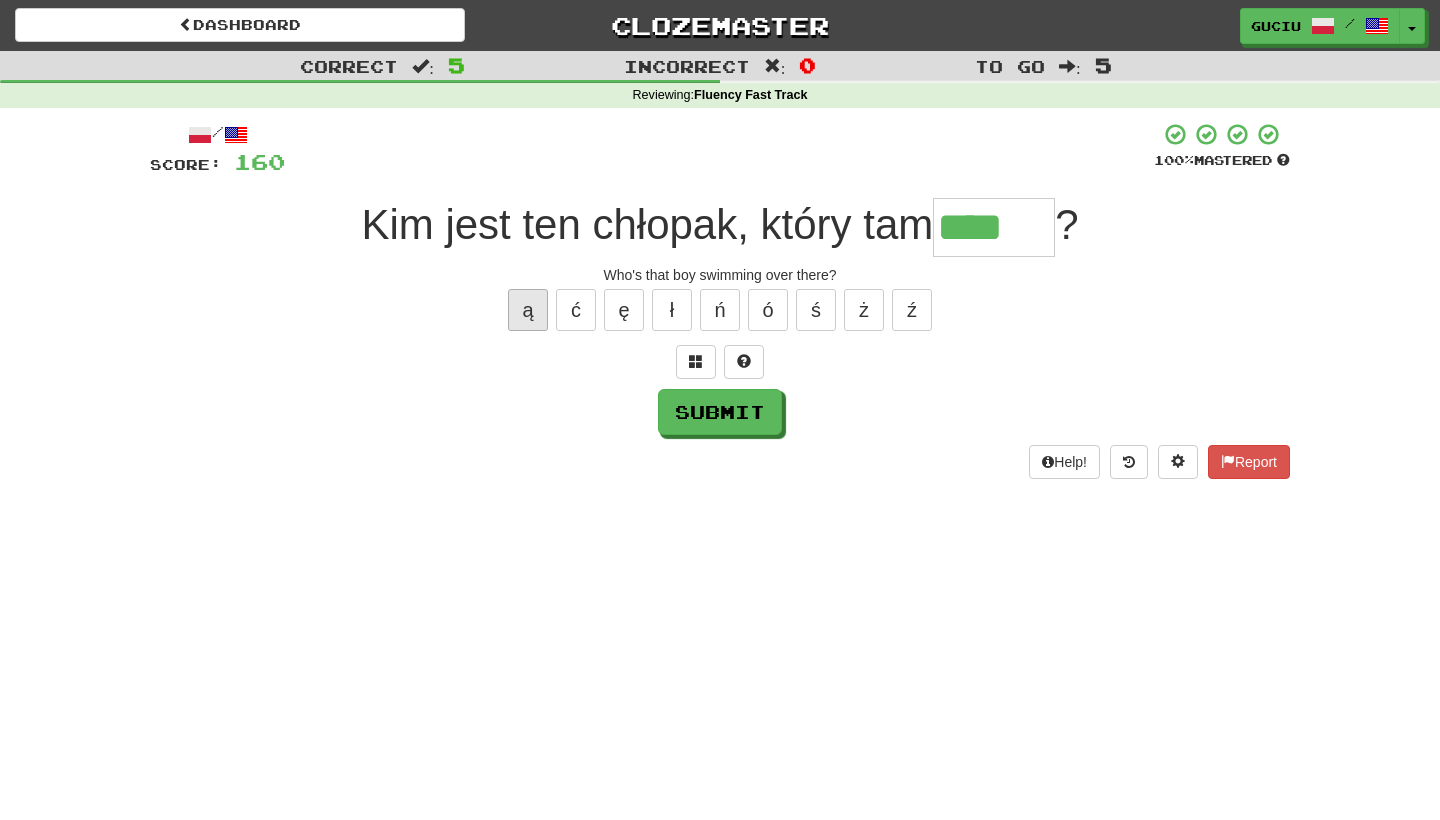 click on "ą" at bounding box center [528, 310] 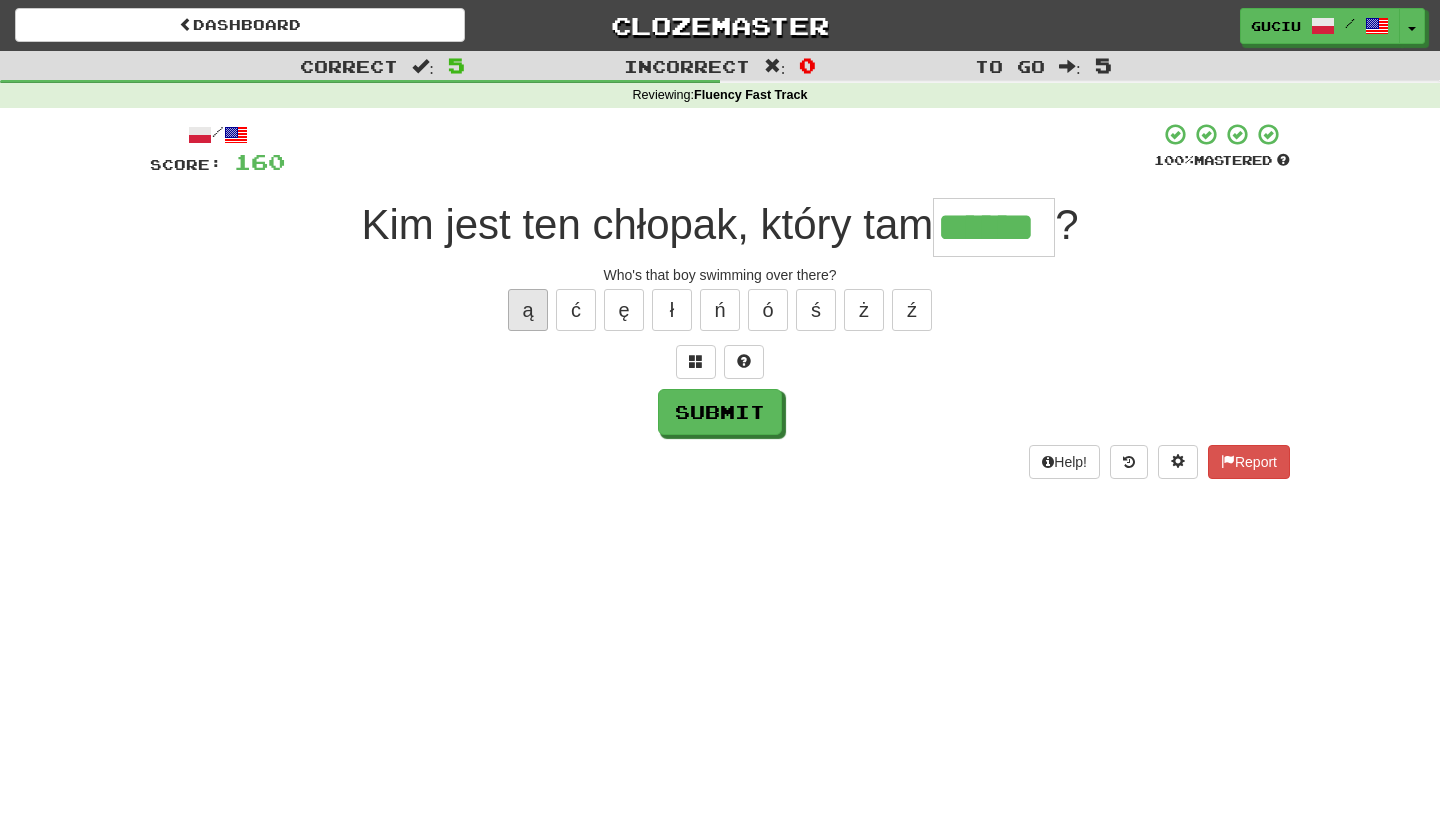 type on "******" 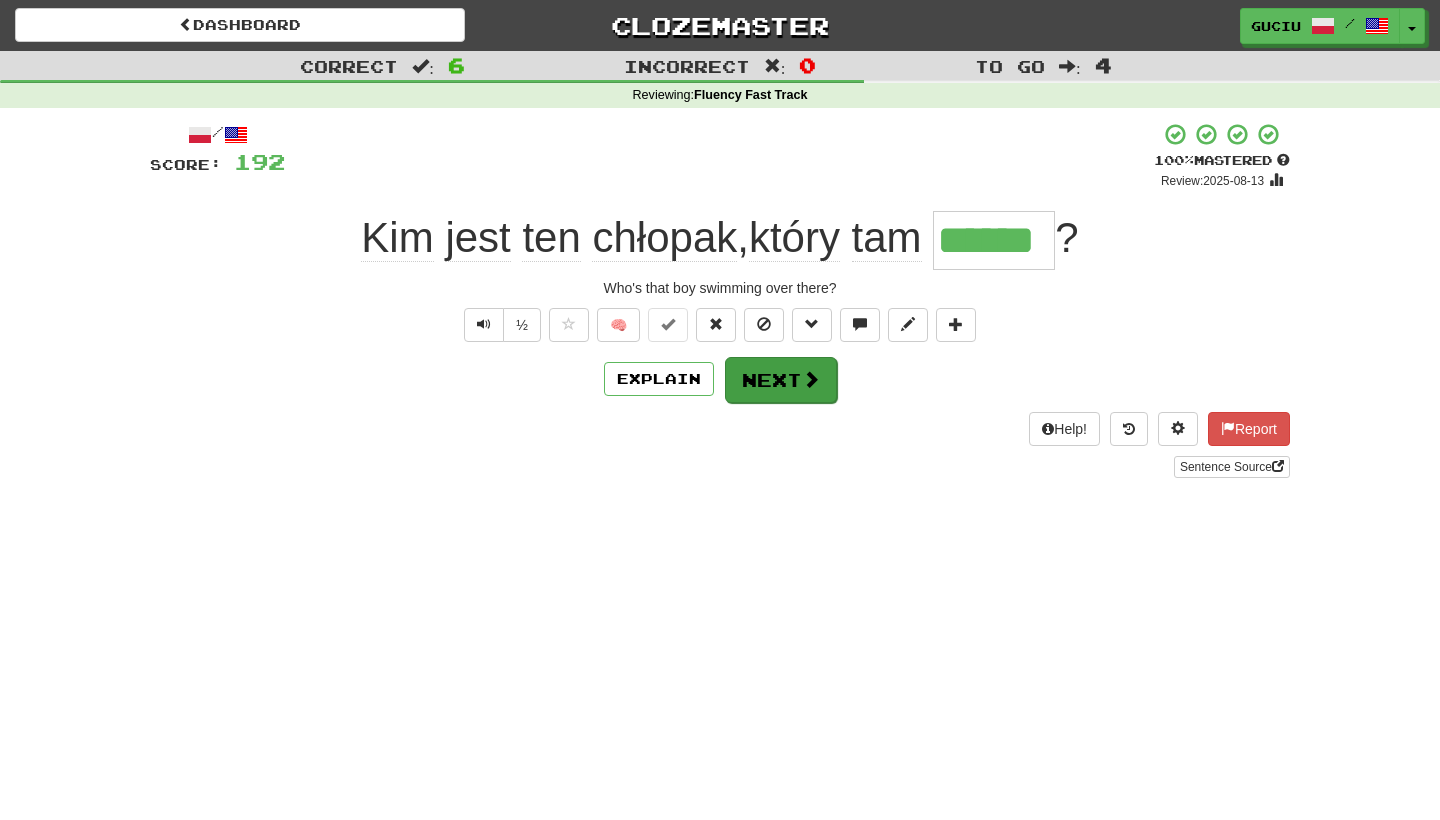click on "Next" at bounding box center (781, 380) 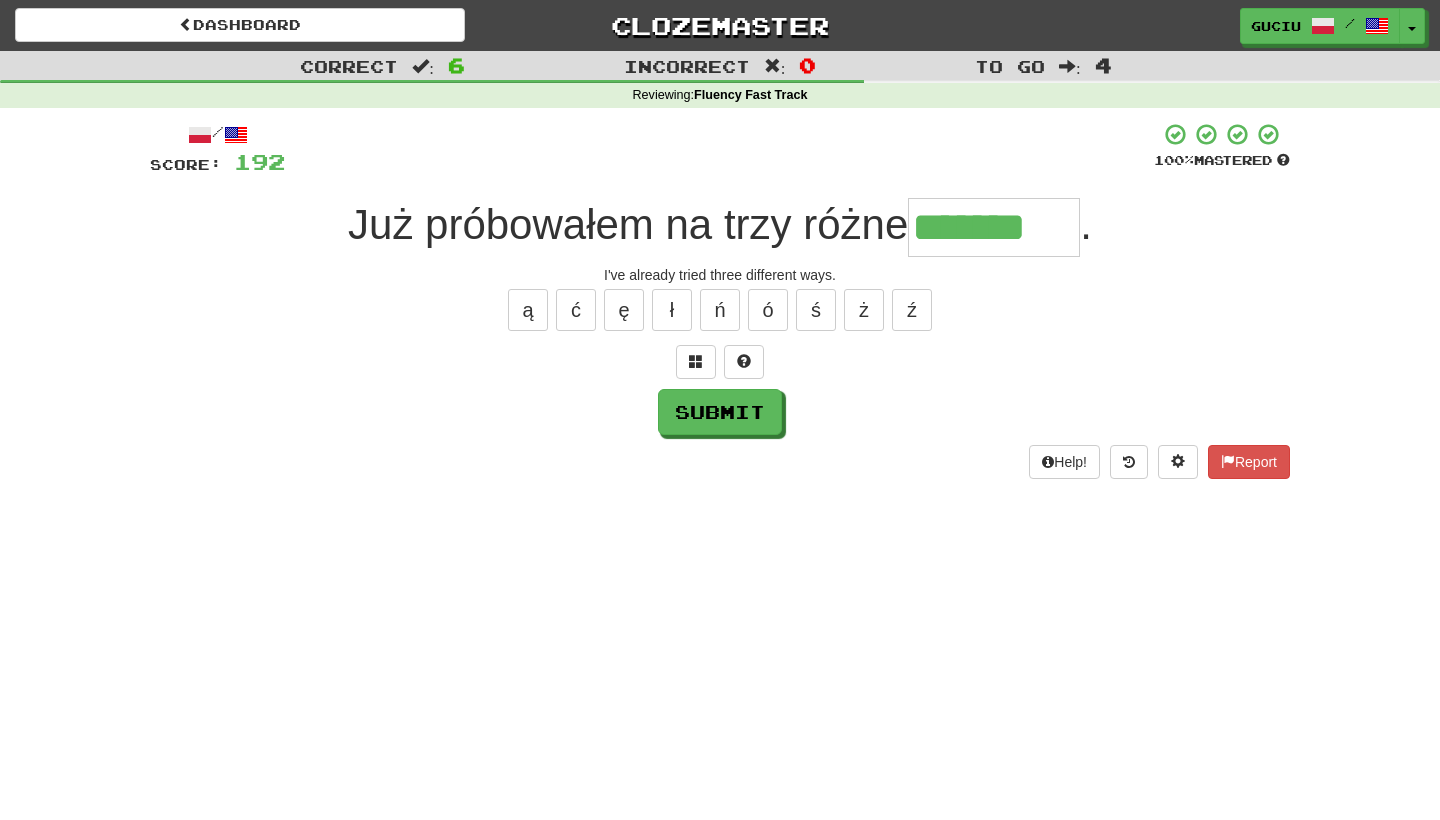 type on "*******" 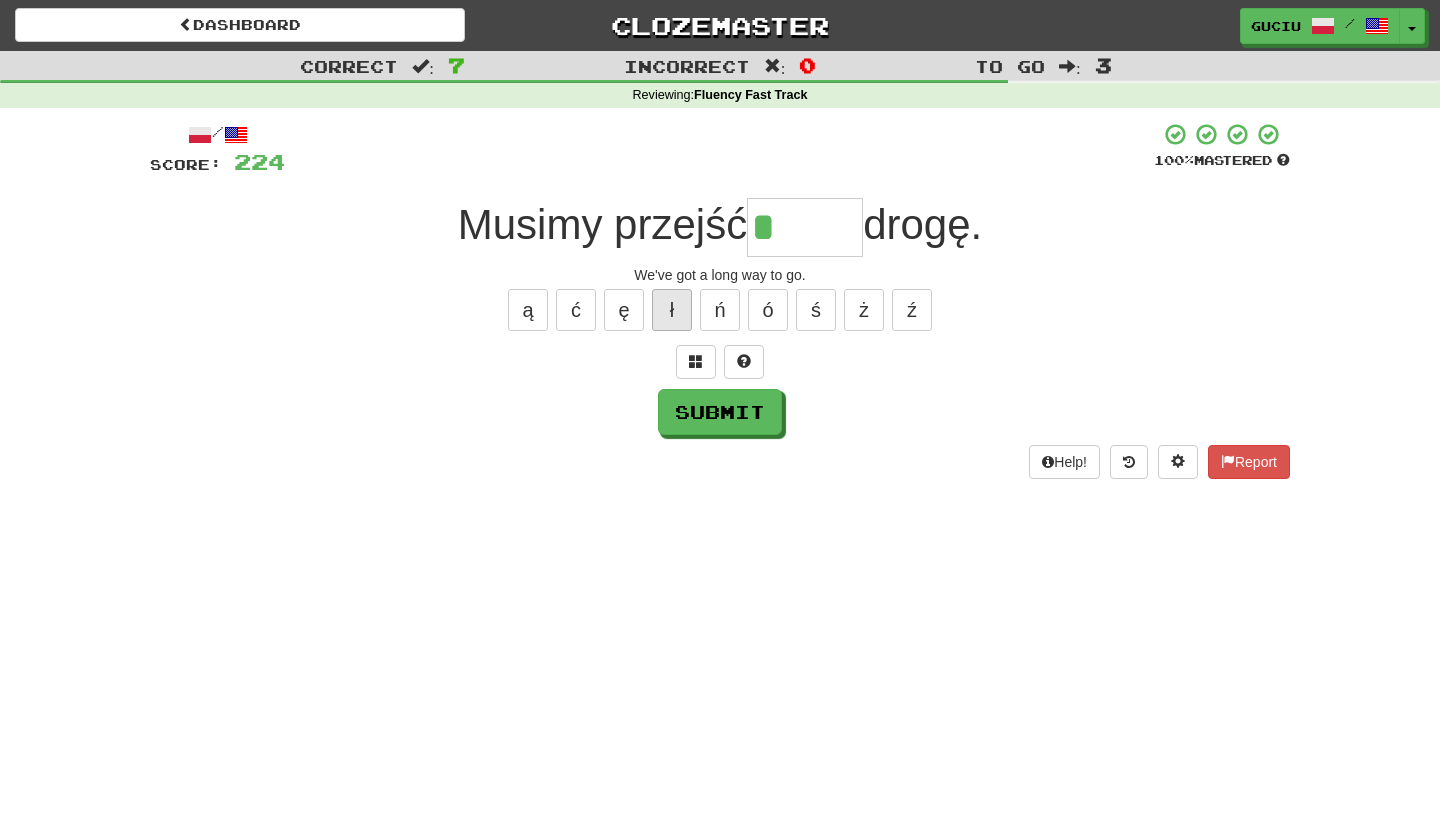 click on "ł" at bounding box center [672, 310] 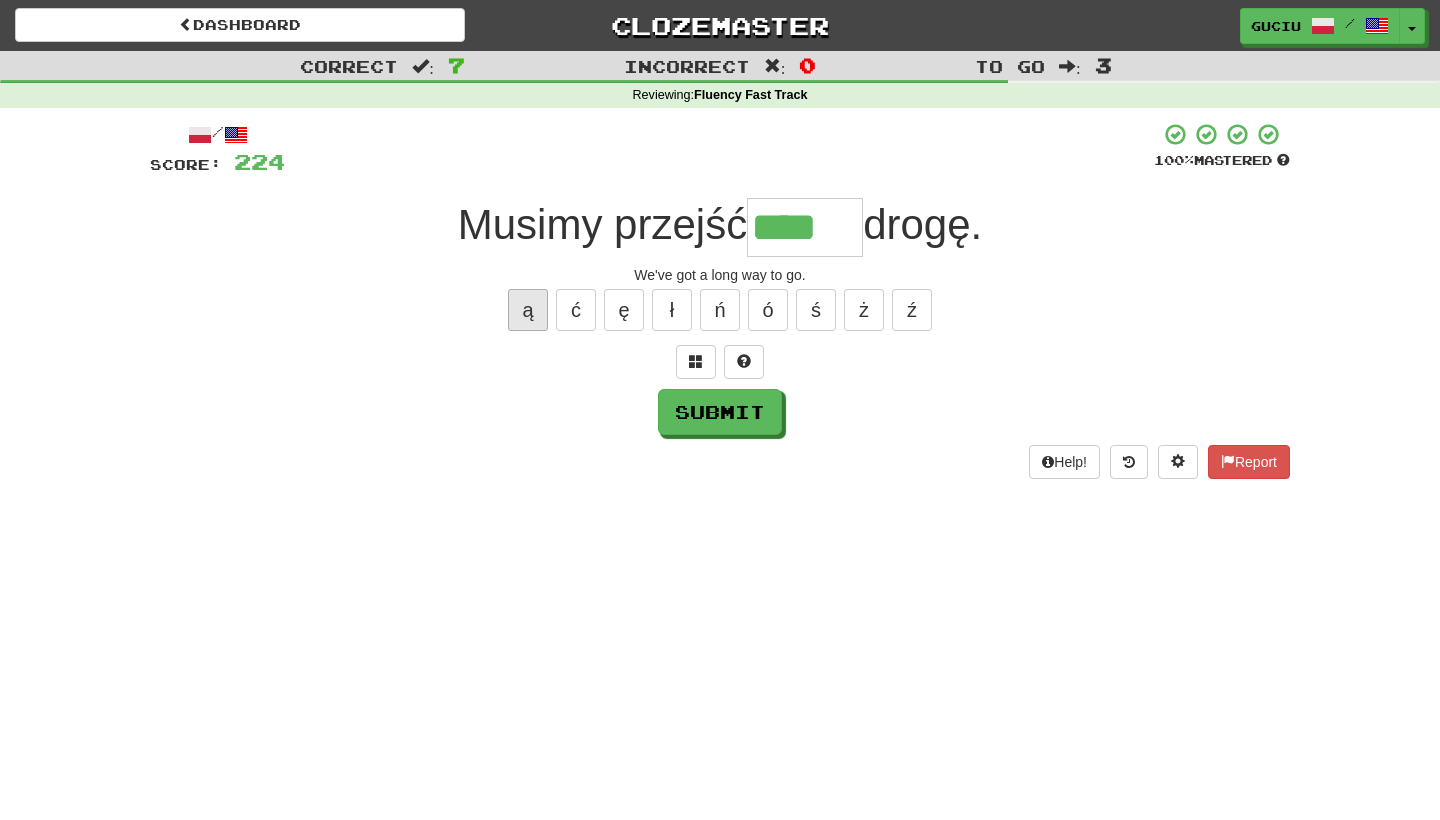 click on "ą" at bounding box center (528, 310) 